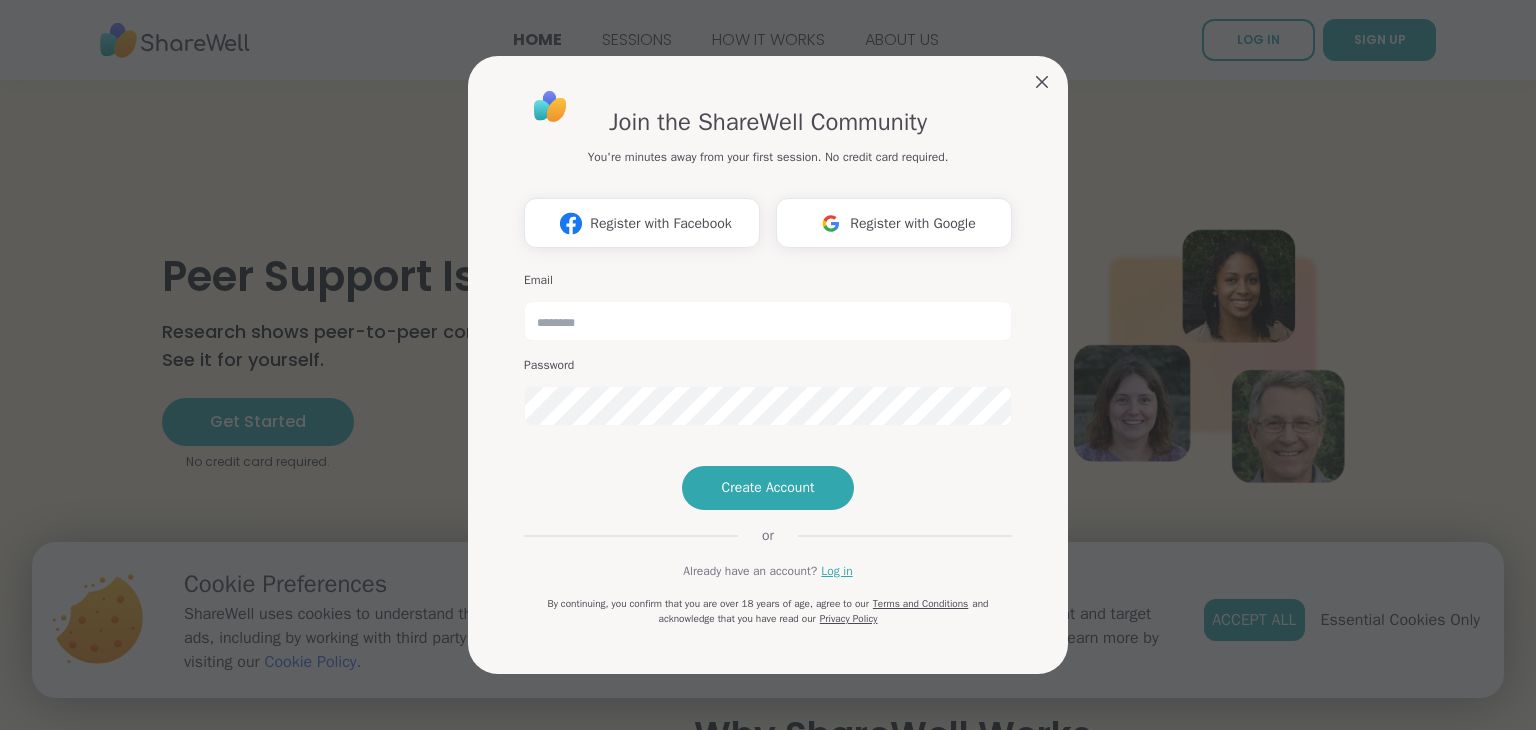 scroll, scrollTop: 0, scrollLeft: 0, axis: both 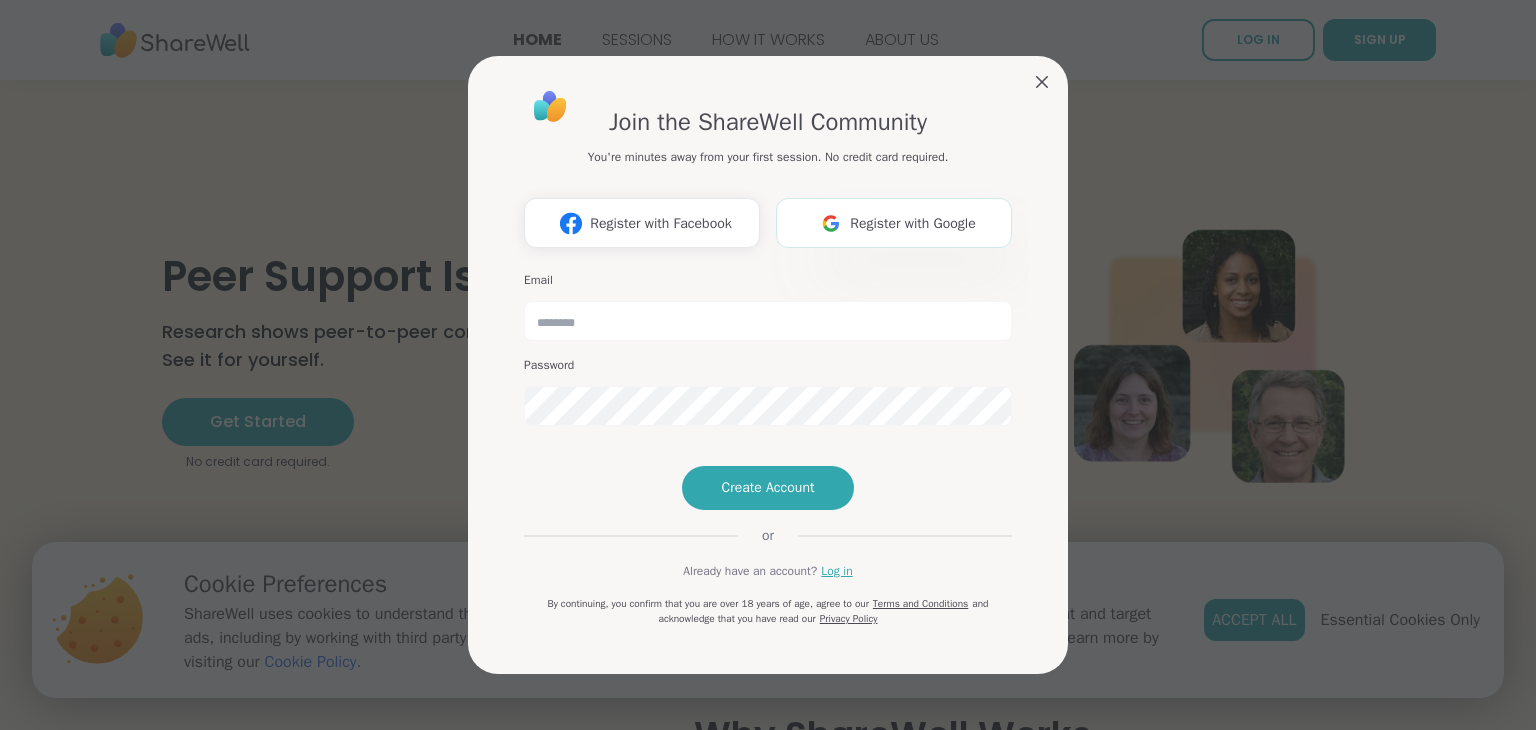 click on "Register with Google" at bounding box center (913, 223) 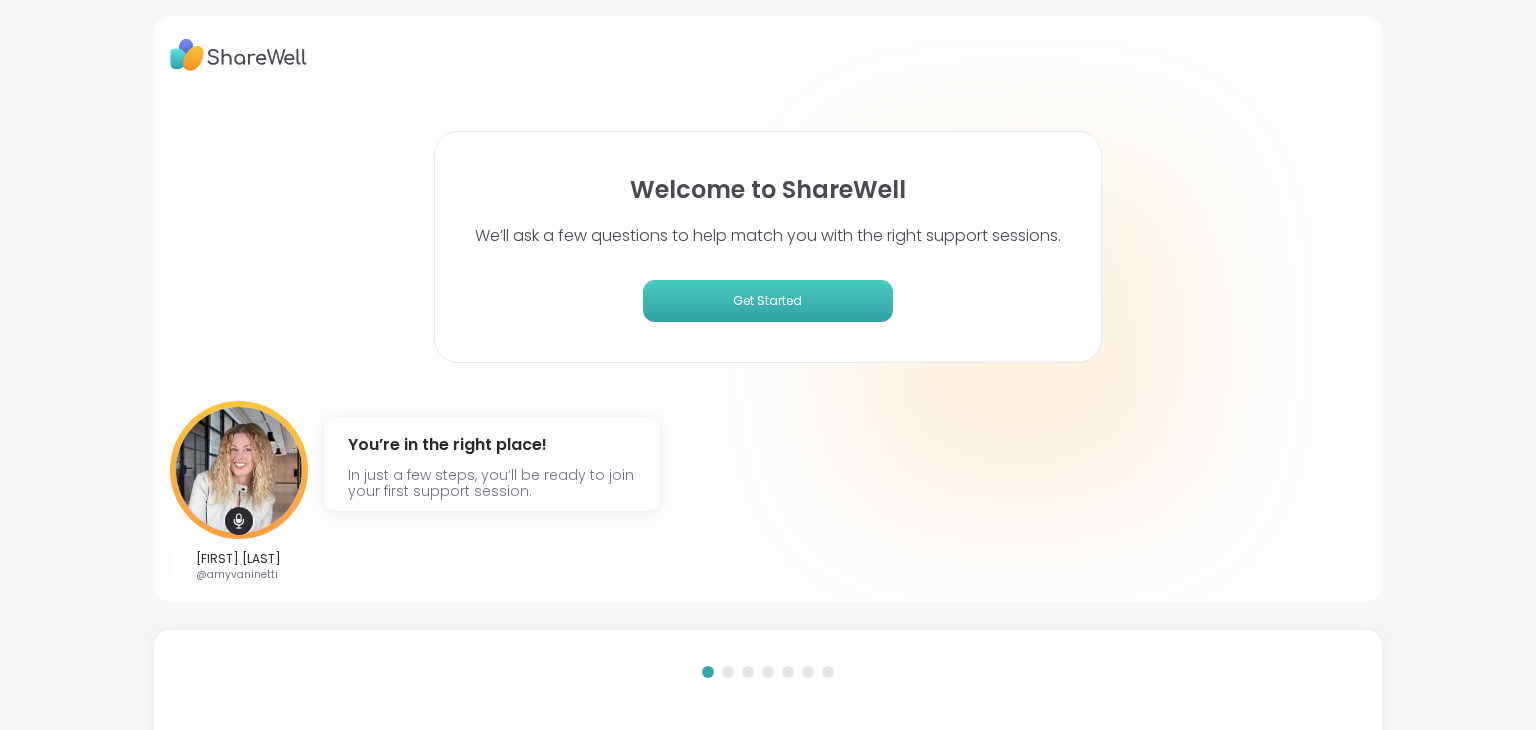 click on "Get Started" at bounding box center [768, 301] 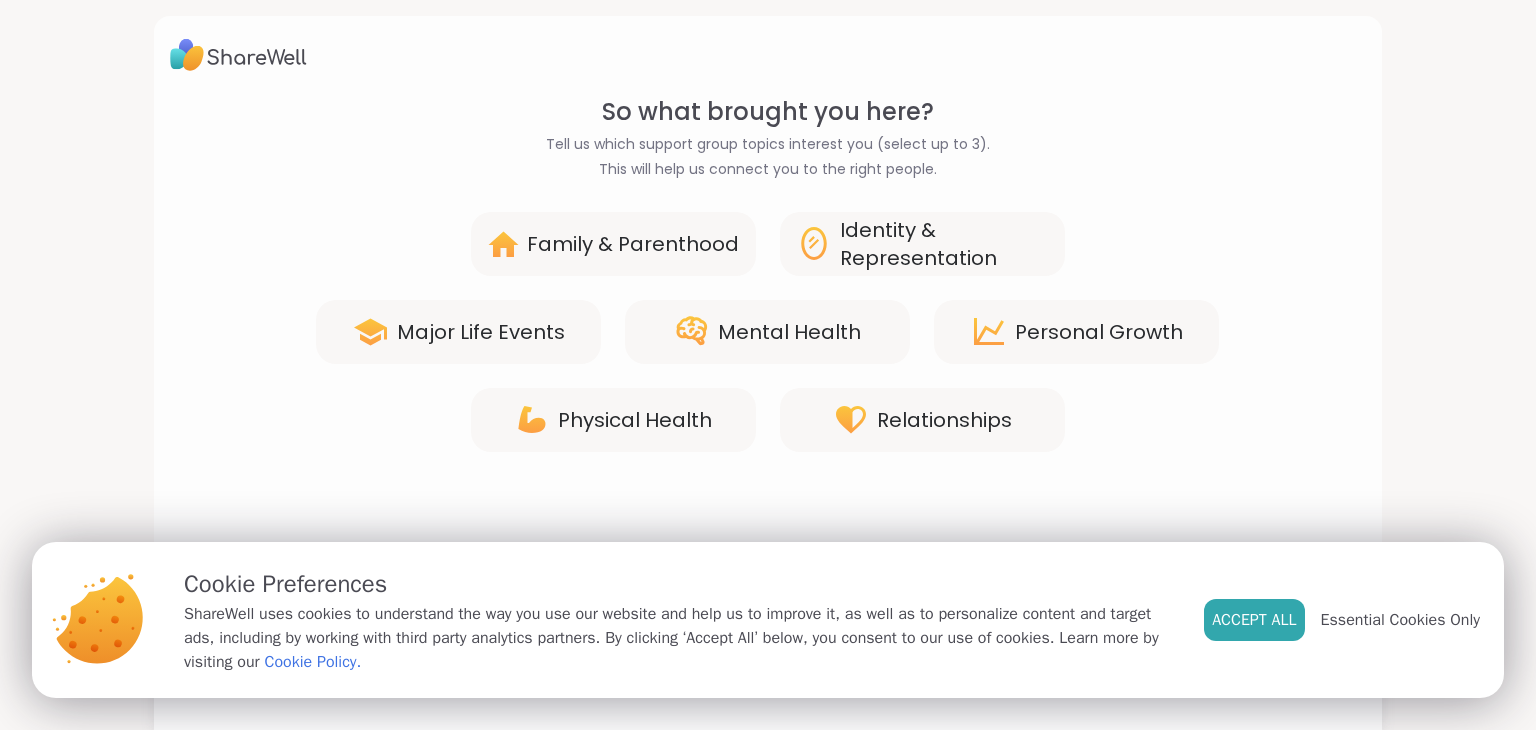 click on "Family & Parenthood" at bounding box center (633, 244) 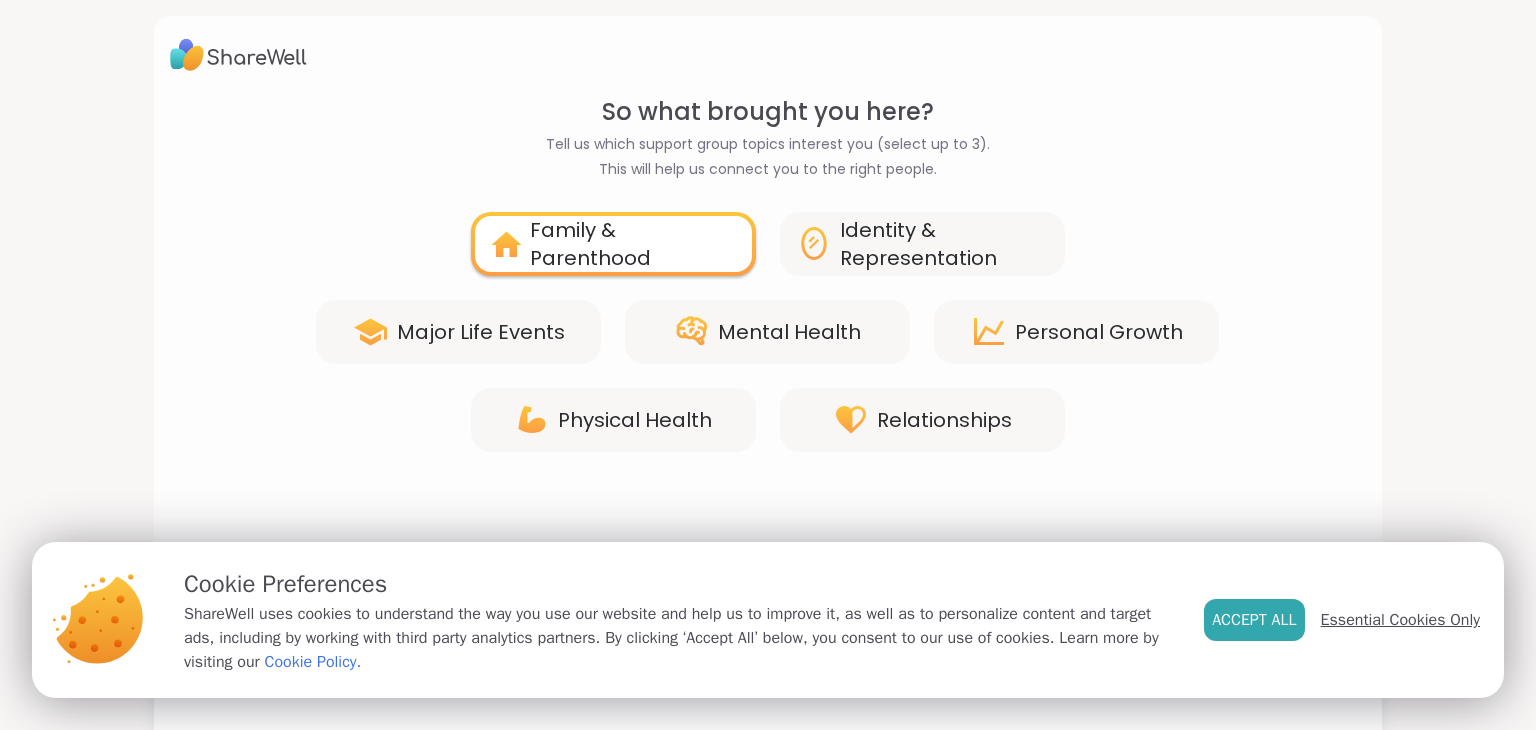 click on "Essential Cookies Only" at bounding box center (1400, 620) 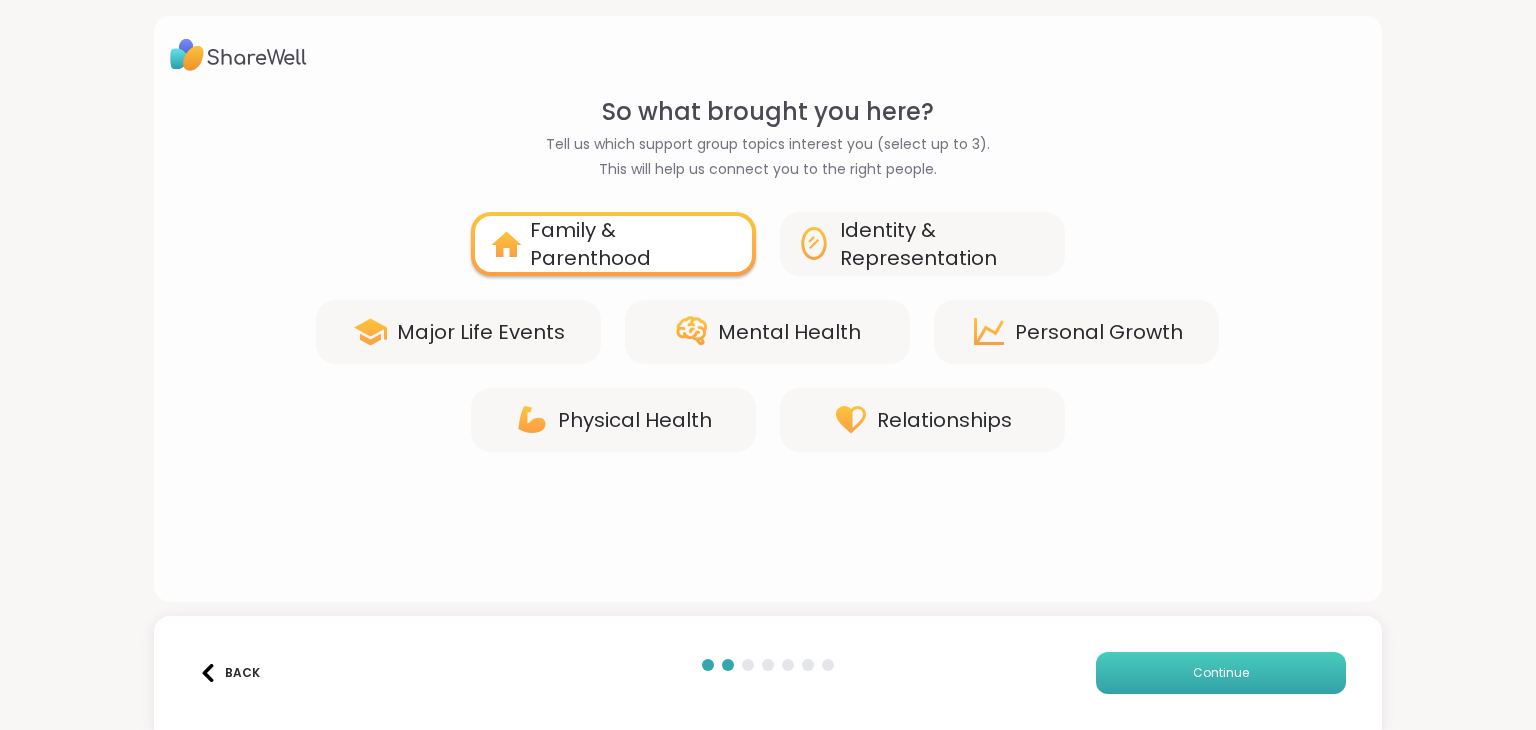 click on "Continue" at bounding box center (1221, 673) 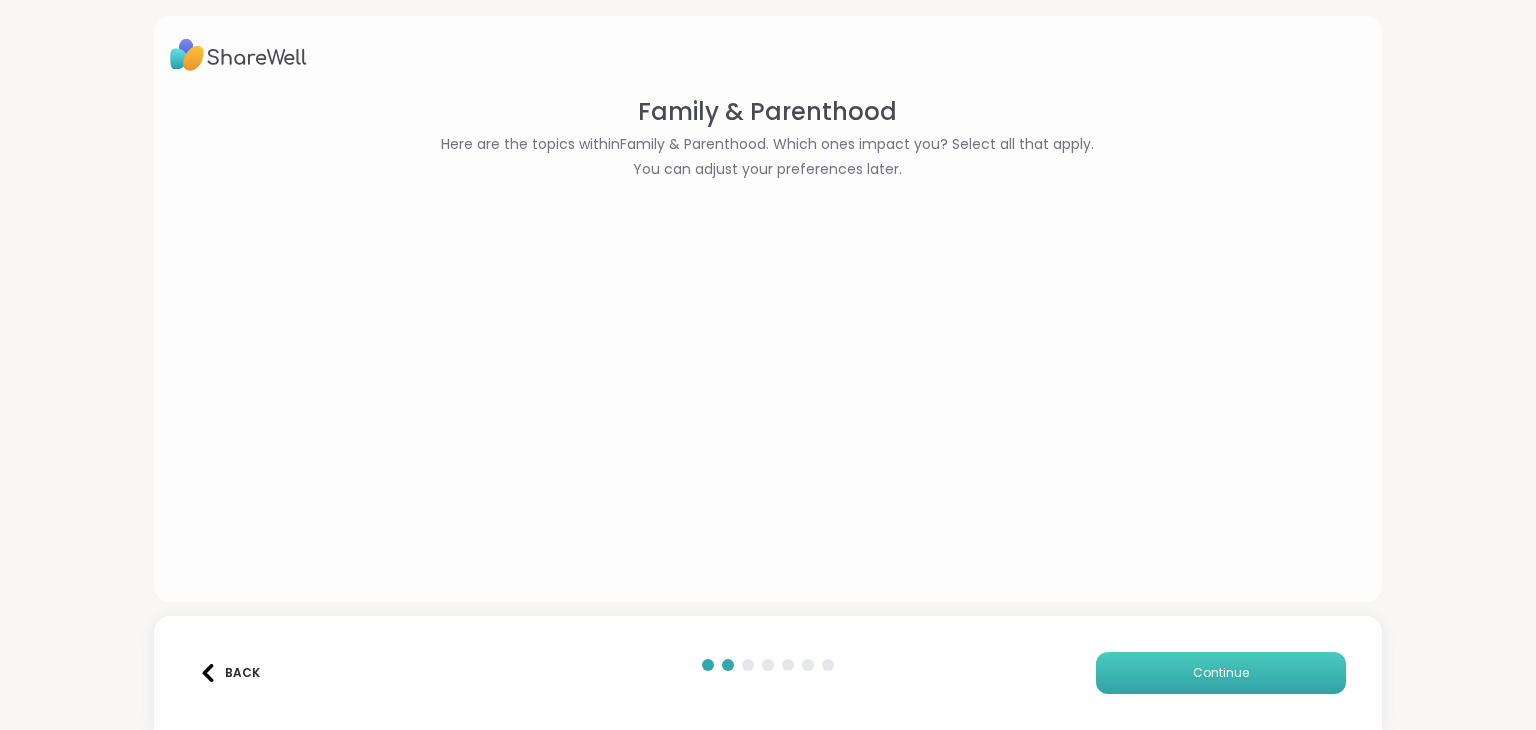 click on "Continue" at bounding box center (1221, 673) 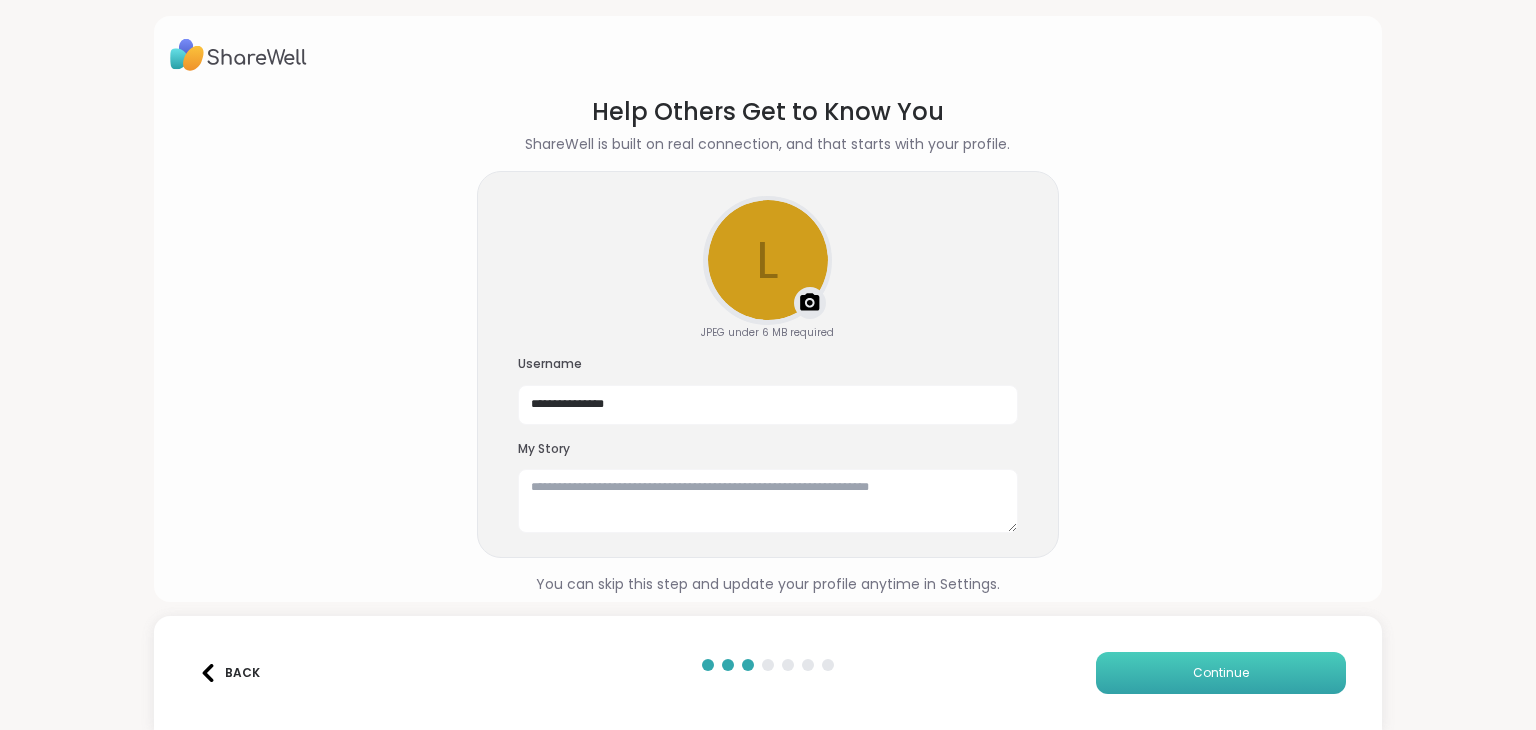 click on "Continue" at bounding box center (1221, 673) 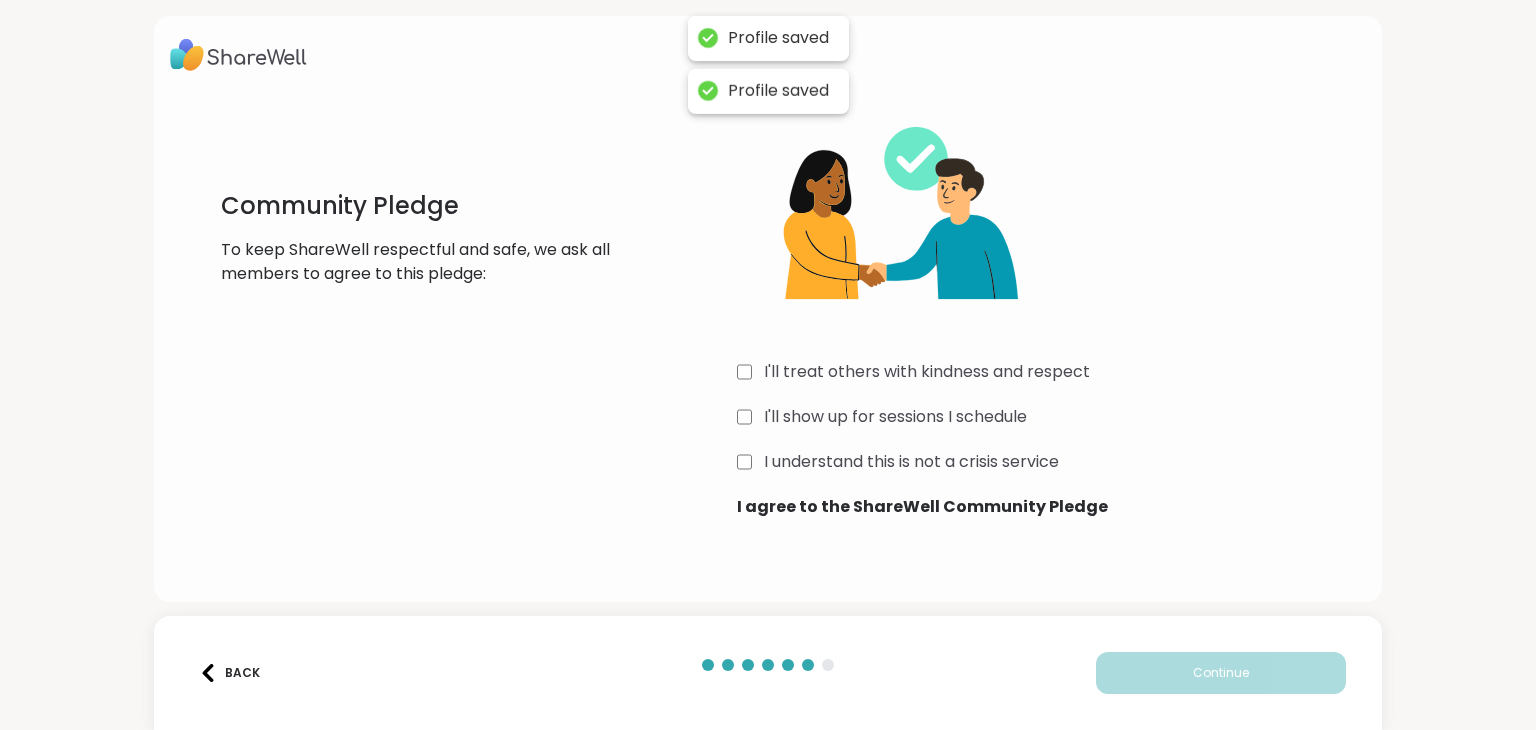 click on "Continue" at bounding box center (1221, 673) 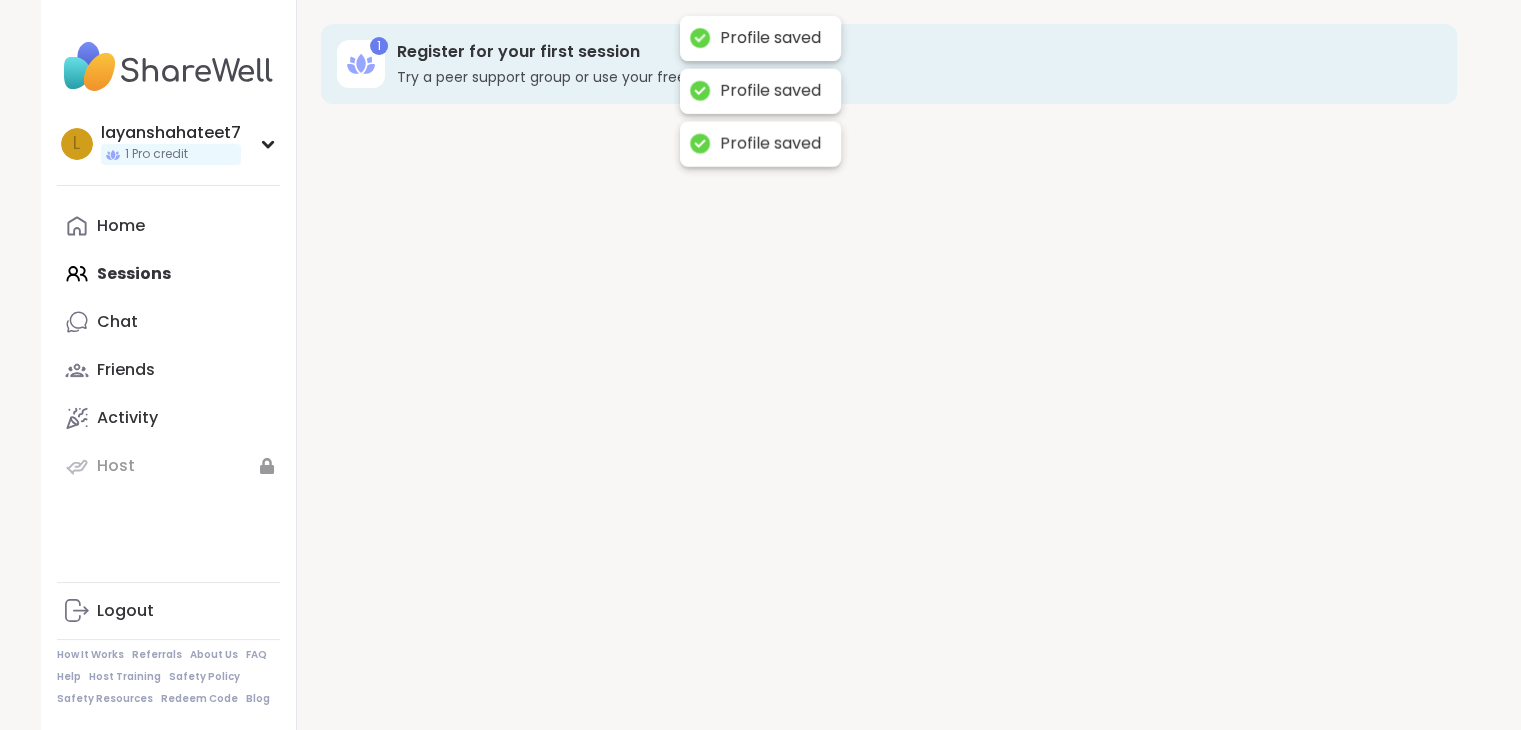 click on "1 Register for your first session Try a peer support group or use your free Pro credit." at bounding box center (889, 365) 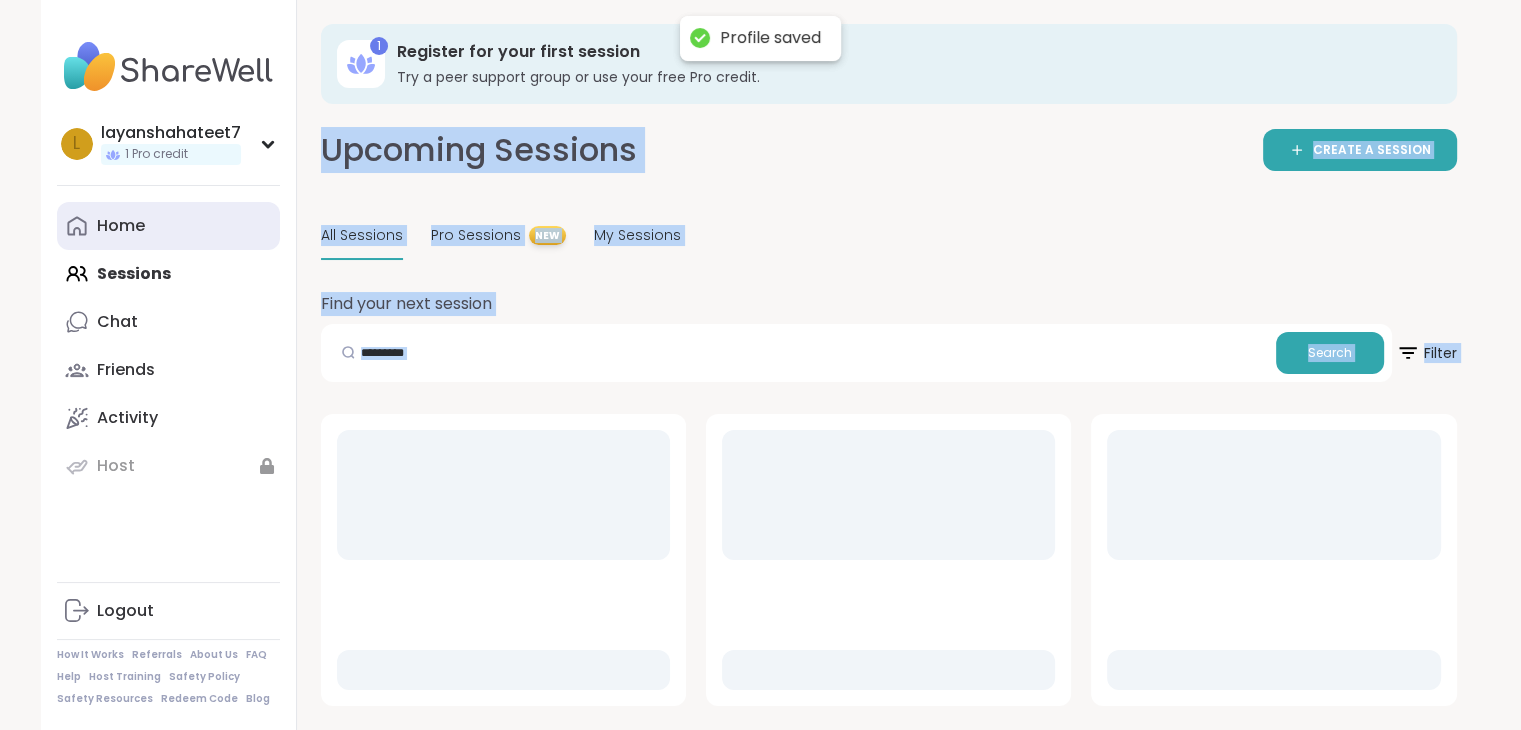 click on "Home" at bounding box center [168, 226] 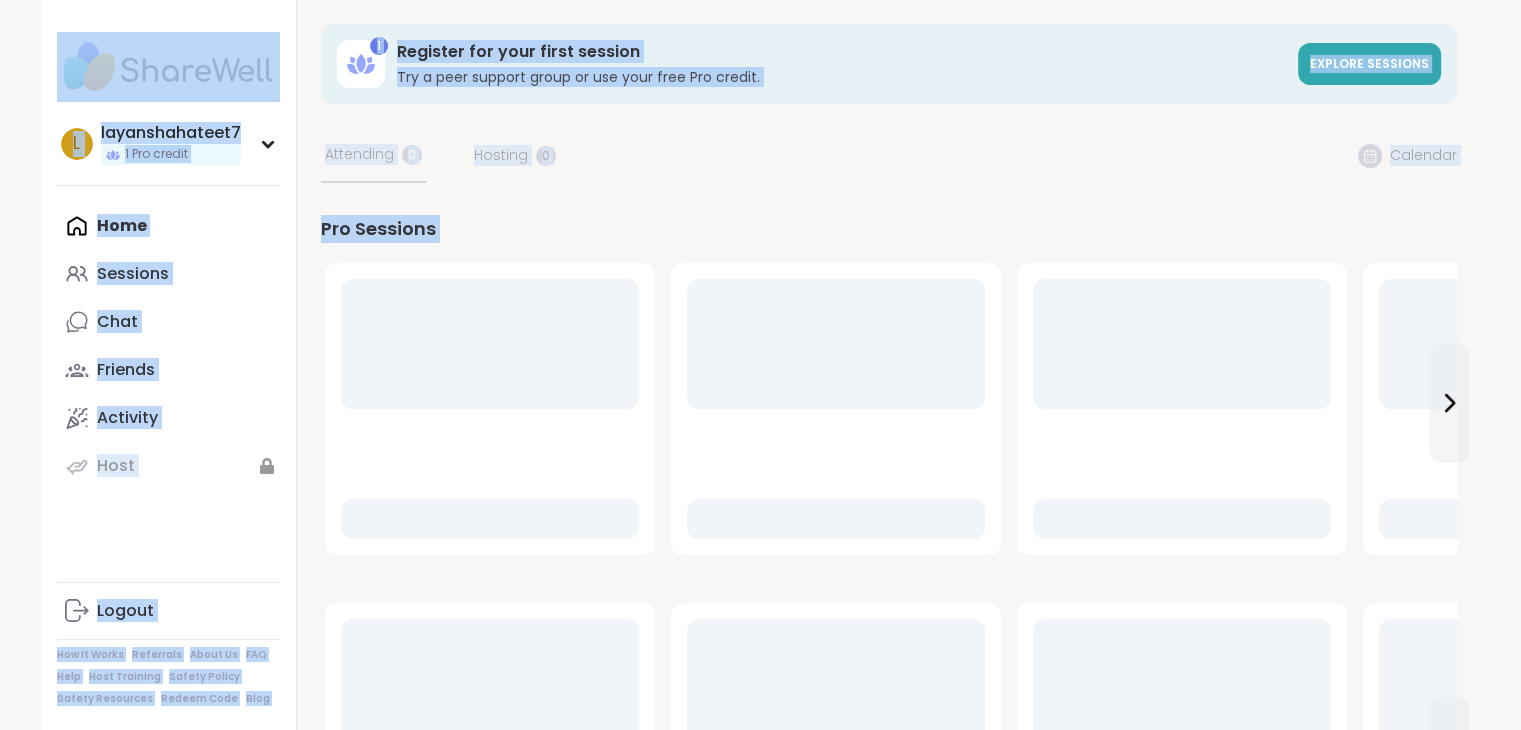 click on "1 Register for your first session Try a peer support group or use your free Pro credit. Explore sessions Your Sessions Attending 0 Hosting 0 Calendar Pro Sessions View all sessions" at bounding box center [889, 1004] 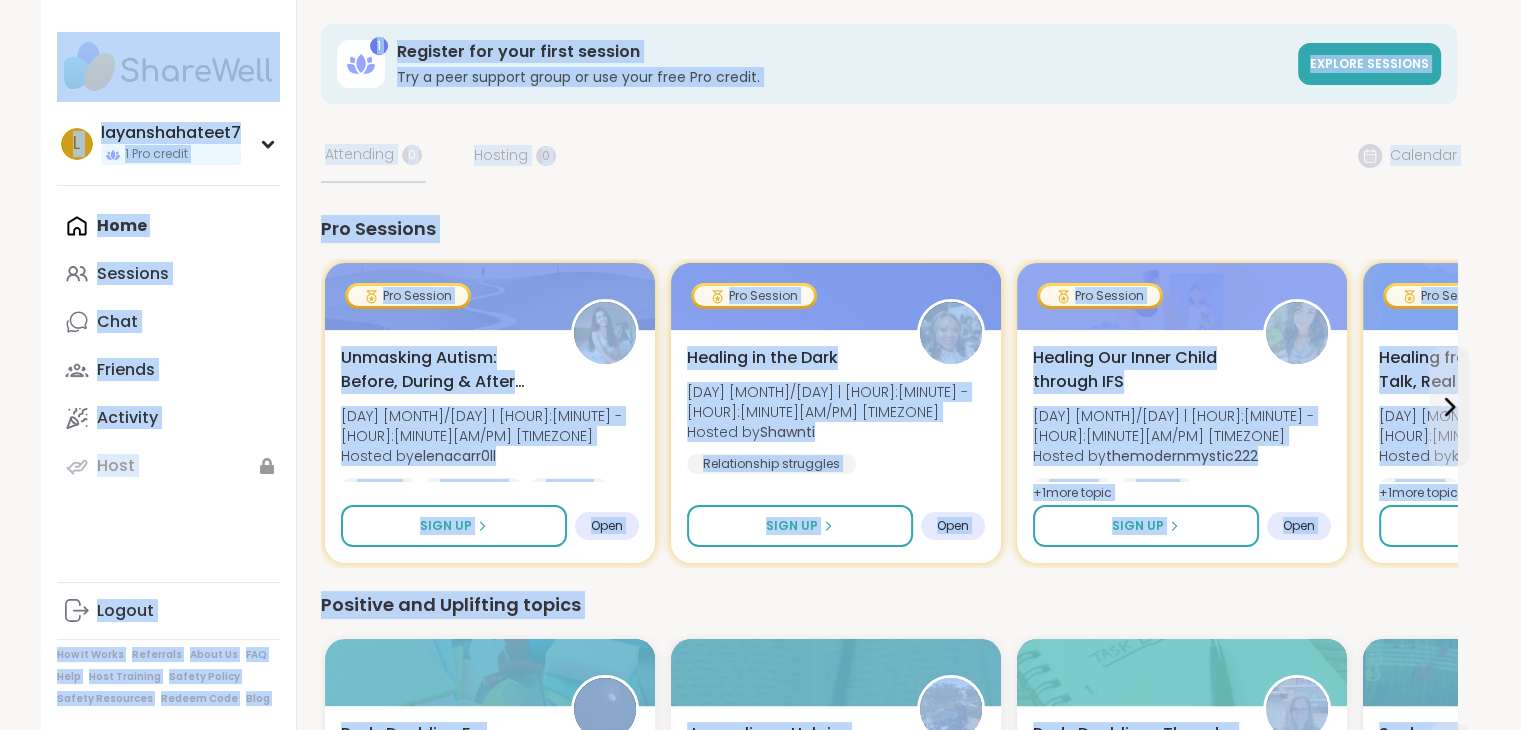 click on "1 Register for your first session Try a peer support group or use your free Pro credit. Explore sessions Your Sessions Attending 0 Hosting 0 Calendar Pro Sessions Pro Session Unmasking Autism: Before, During & After Diagnosis Fri 8/8 | 12:00 - 1:00AM GMT+3 Hosted by [USERNAME] Autism Diagnoses Identity Sign Up Open Pro Session Healing in the Dark Fri 8/8 | 12:00 - 1:00AM GMT+3 Hosted by [USERNAME] Relationship struggles General mental health Identity Sign Up Open Pro Session Healing Our Inner Child through IFS Fri 8/8 | 1:00 - 2:00AM GMT+3 Hosted by [USERNAME] Healing Family Childhood trauma + 1 more topic Sign Up Open Pro Session Healing from BPD: Real Talk, Real Recovery Fri 8/8 | 2:00 - 3:00AM GMT+3 Hosted by [USERNAME] Healing Emotional regulation Borderline personality disorder + 1 more topic Sign Up Open Pro Session Sound Mind: Healing Through Voice & Vibration Fri 8/8 | 7:00 - 8:00PM GMT+3 Hosted by [USERNAME] Healing Meditation Breathwork Sign Up Open Pro Session Hosted by + 2" at bounding box center [889, 856] 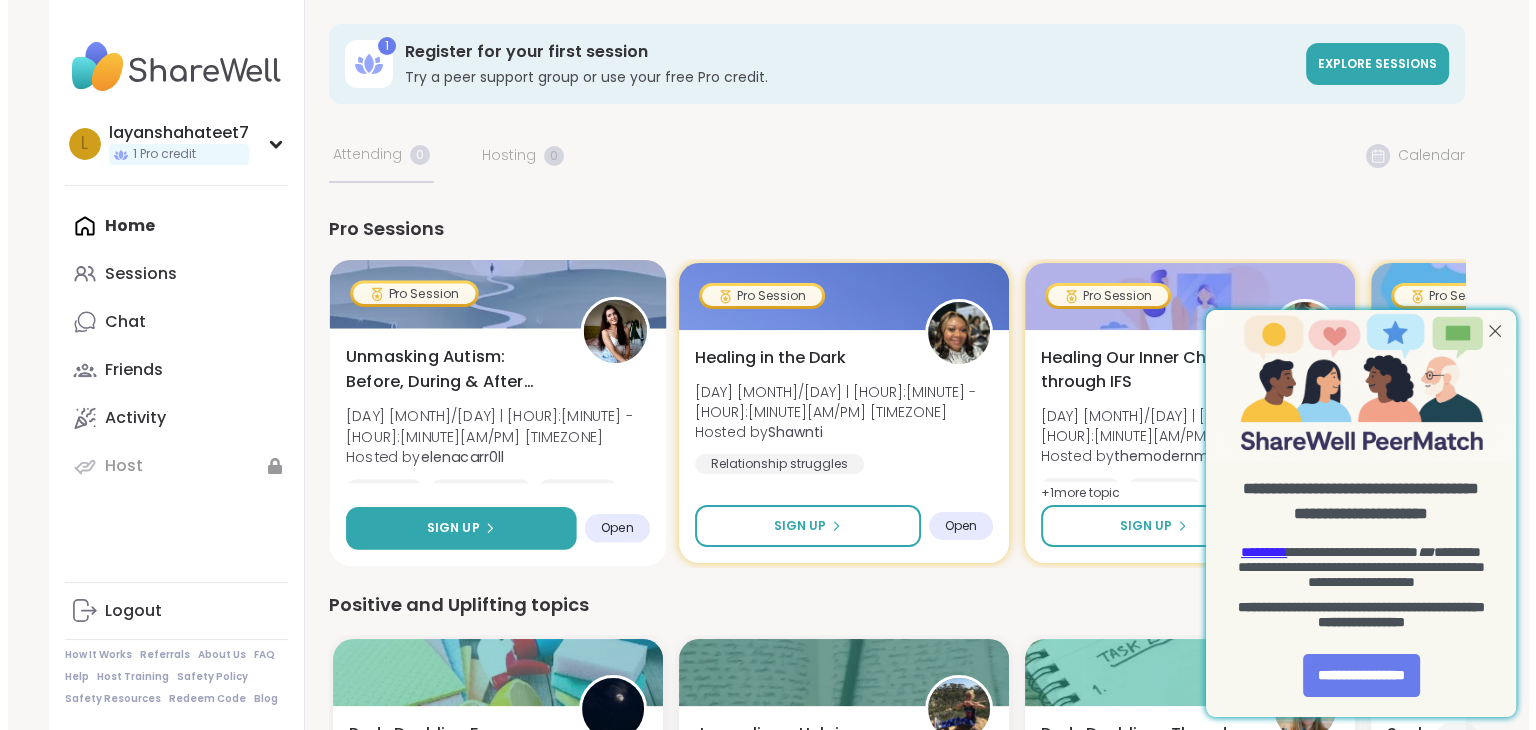 scroll, scrollTop: 0, scrollLeft: 0, axis: both 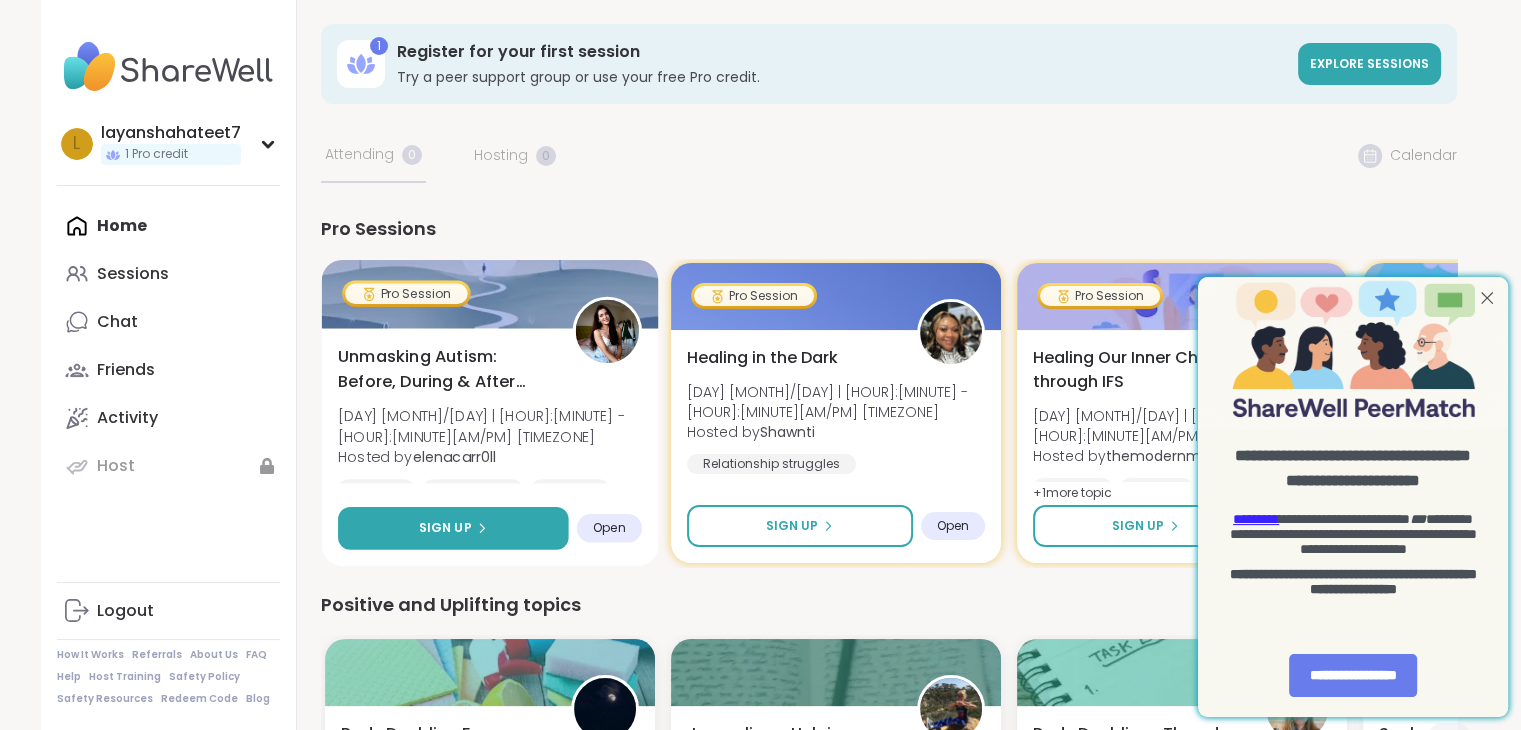 click on "Sign Up" at bounding box center [452, 528] 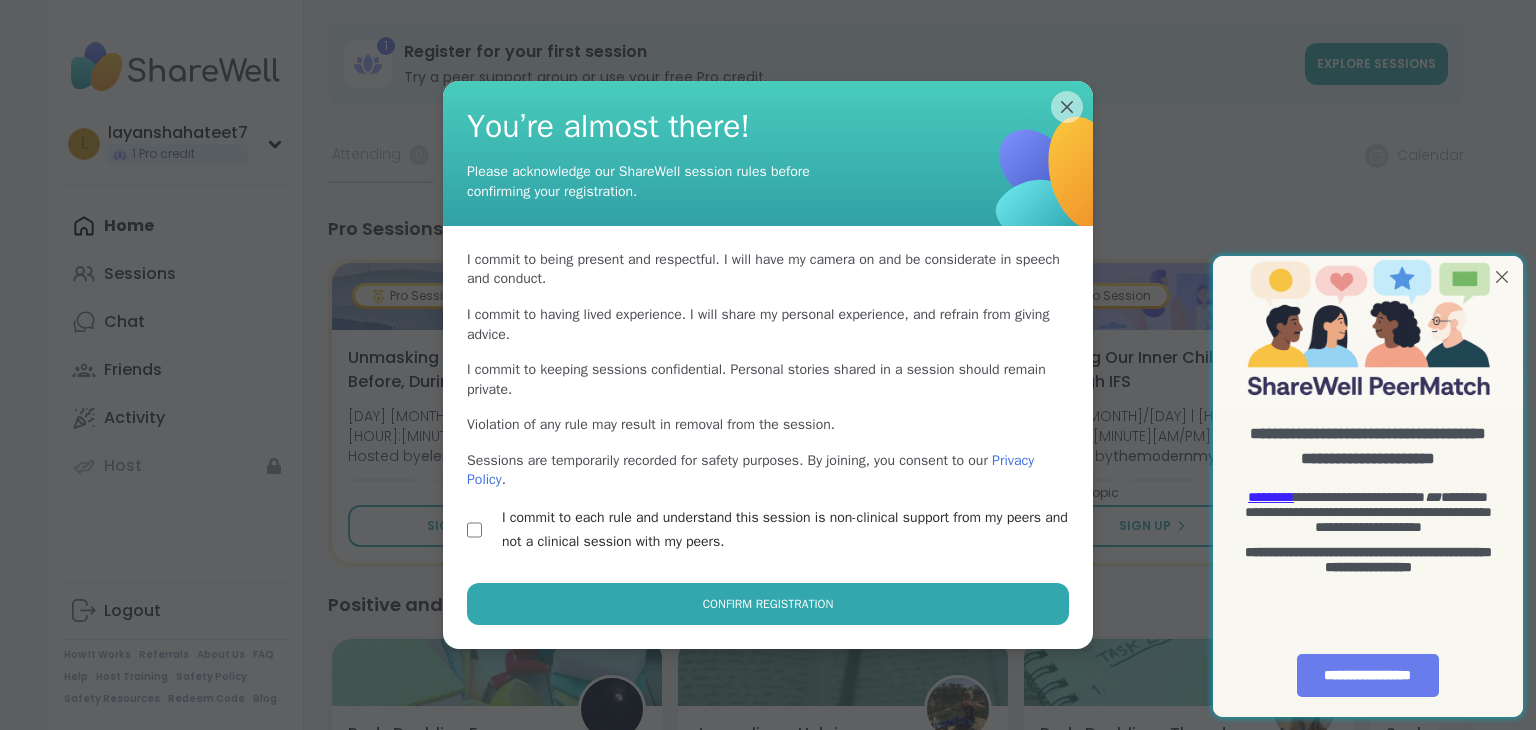 click on "Confirm Registration" at bounding box center [768, 604] 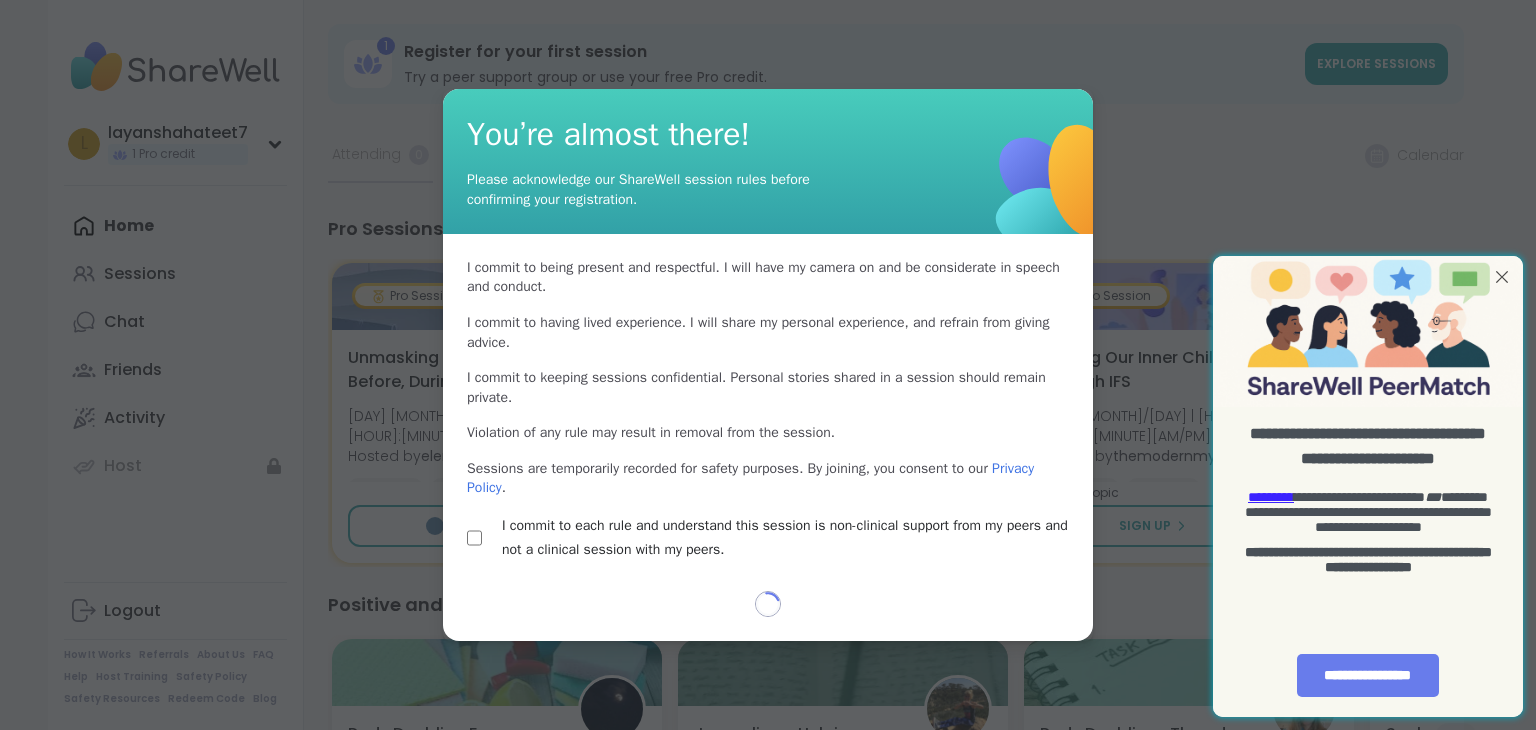 select on "**" 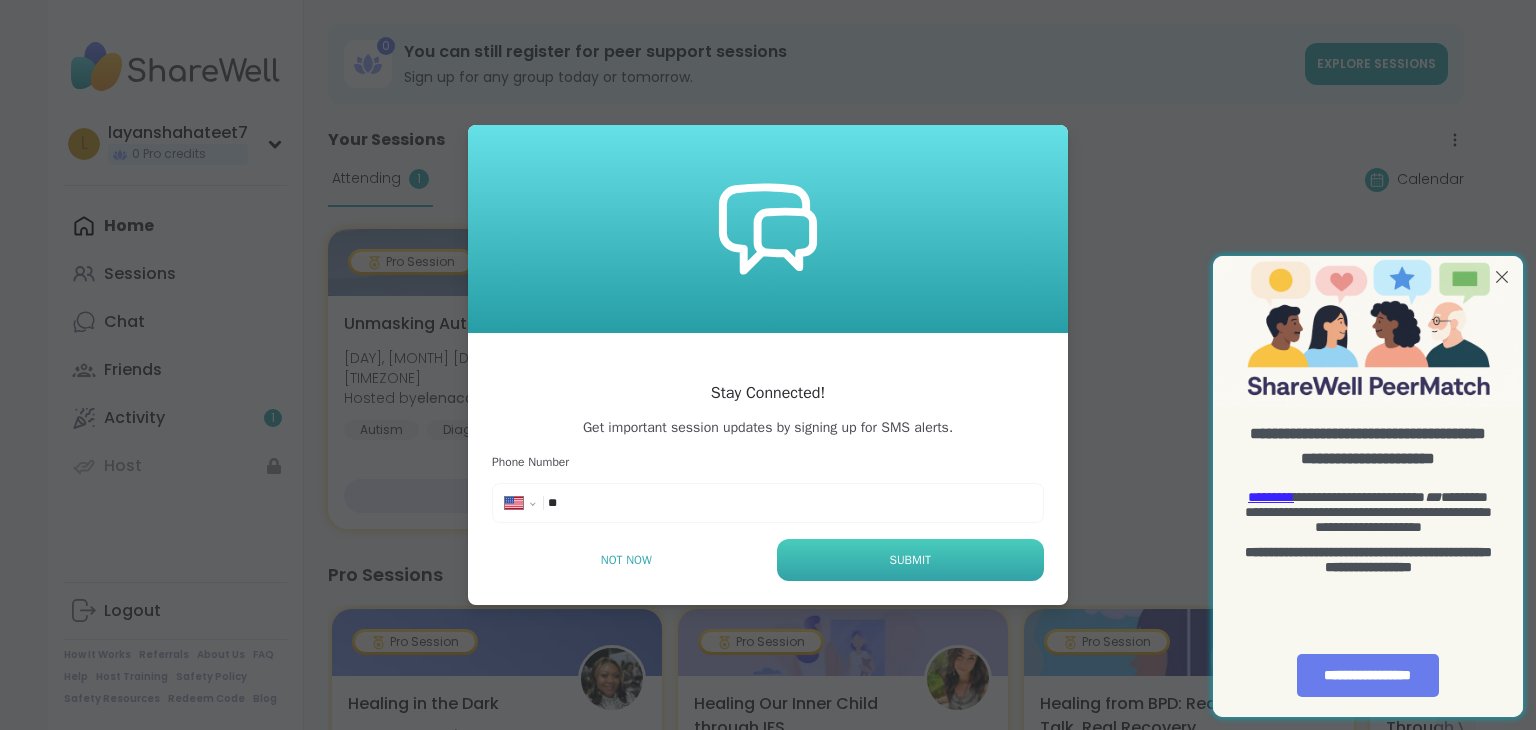 click on "Submit" at bounding box center (910, 560) 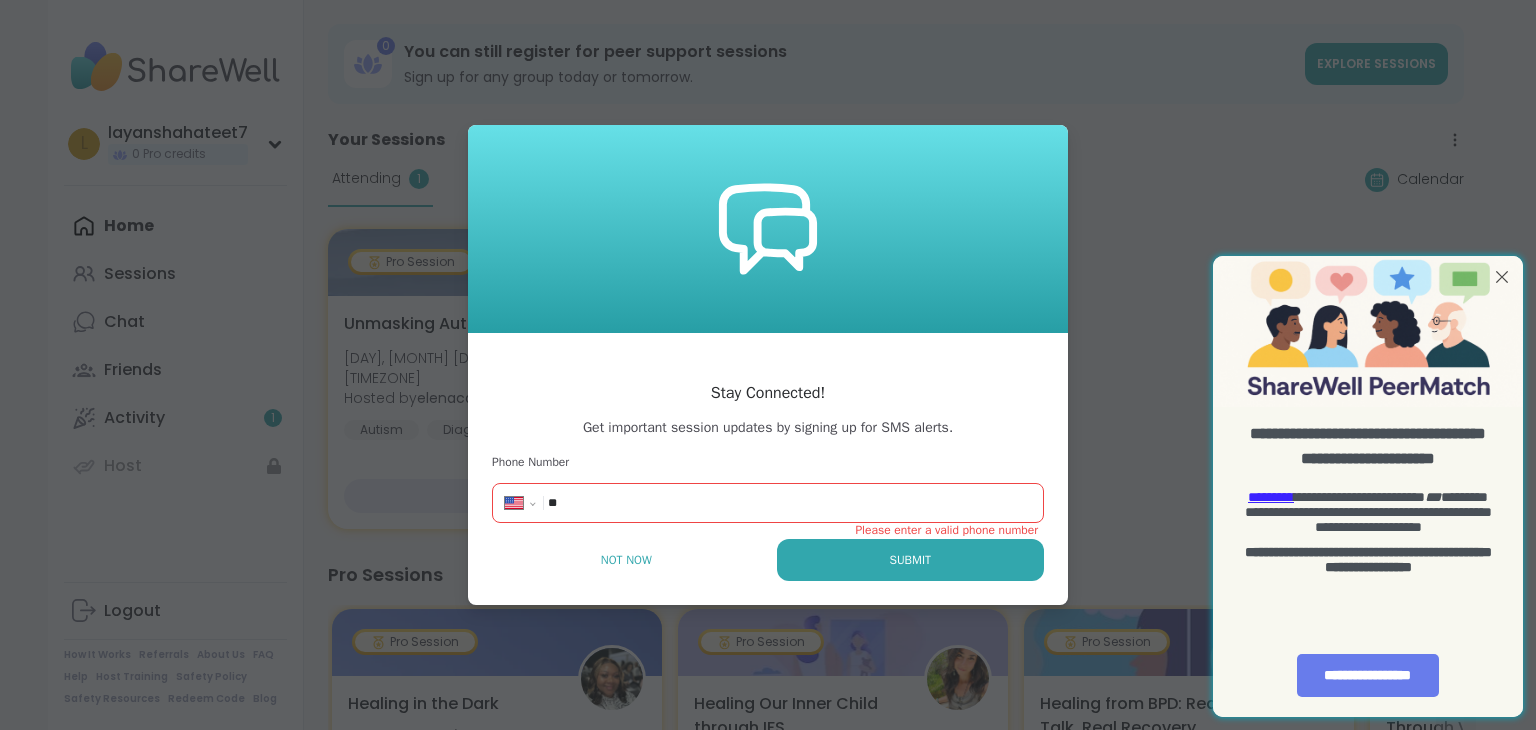 click on "Not Now" at bounding box center [626, 560] 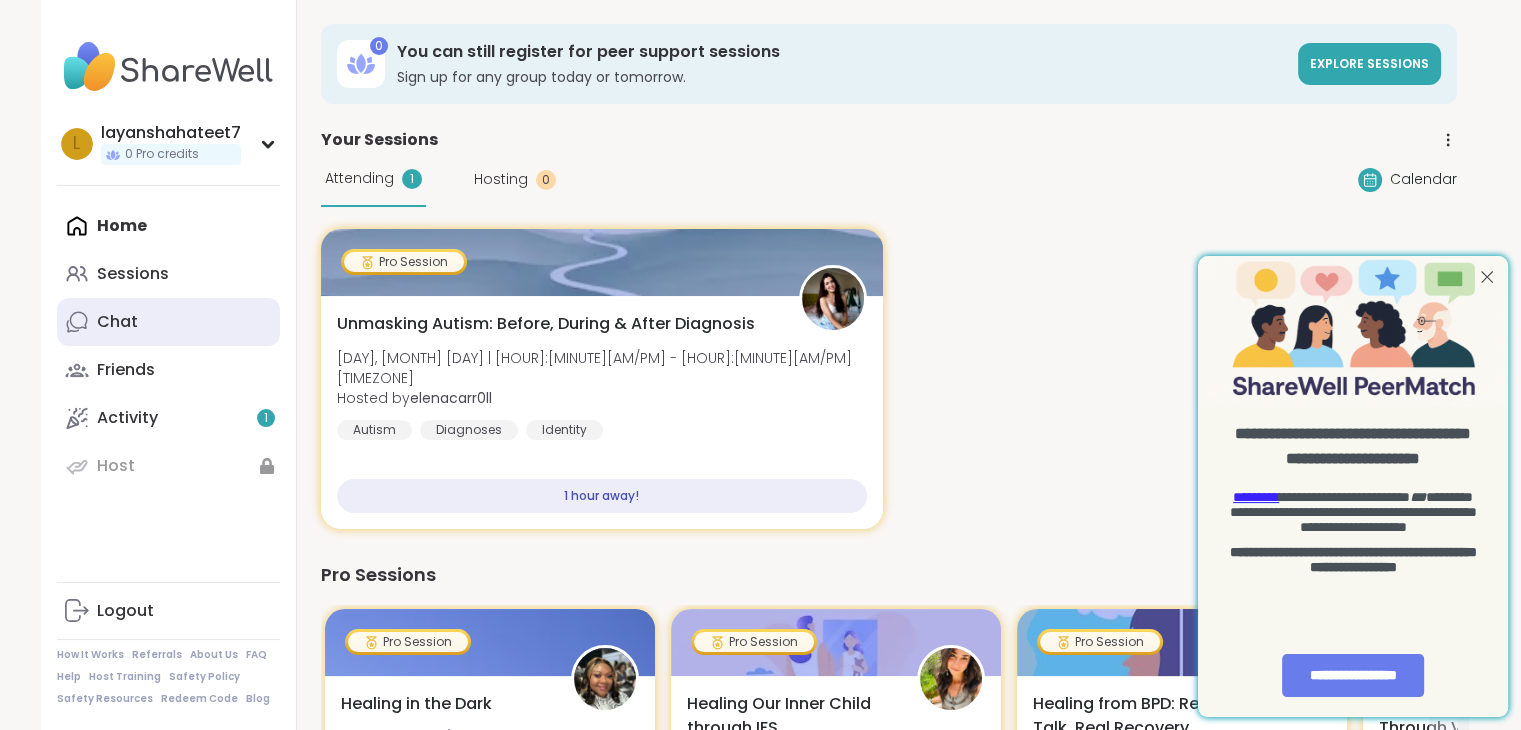 click on "Chat" at bounding box center [168, 322] 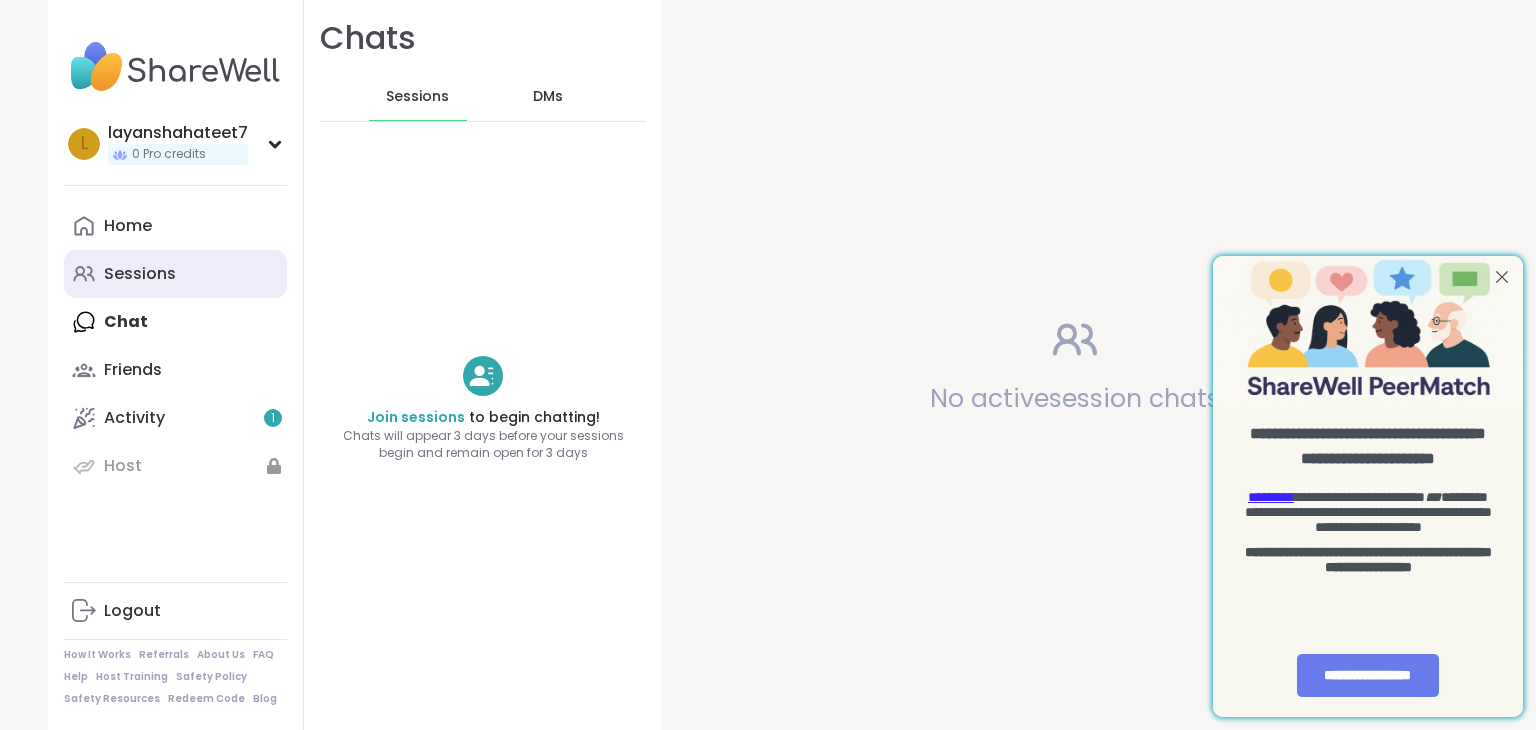 scroll, scrollTop: 0, scrollLeft: 0, axis: both 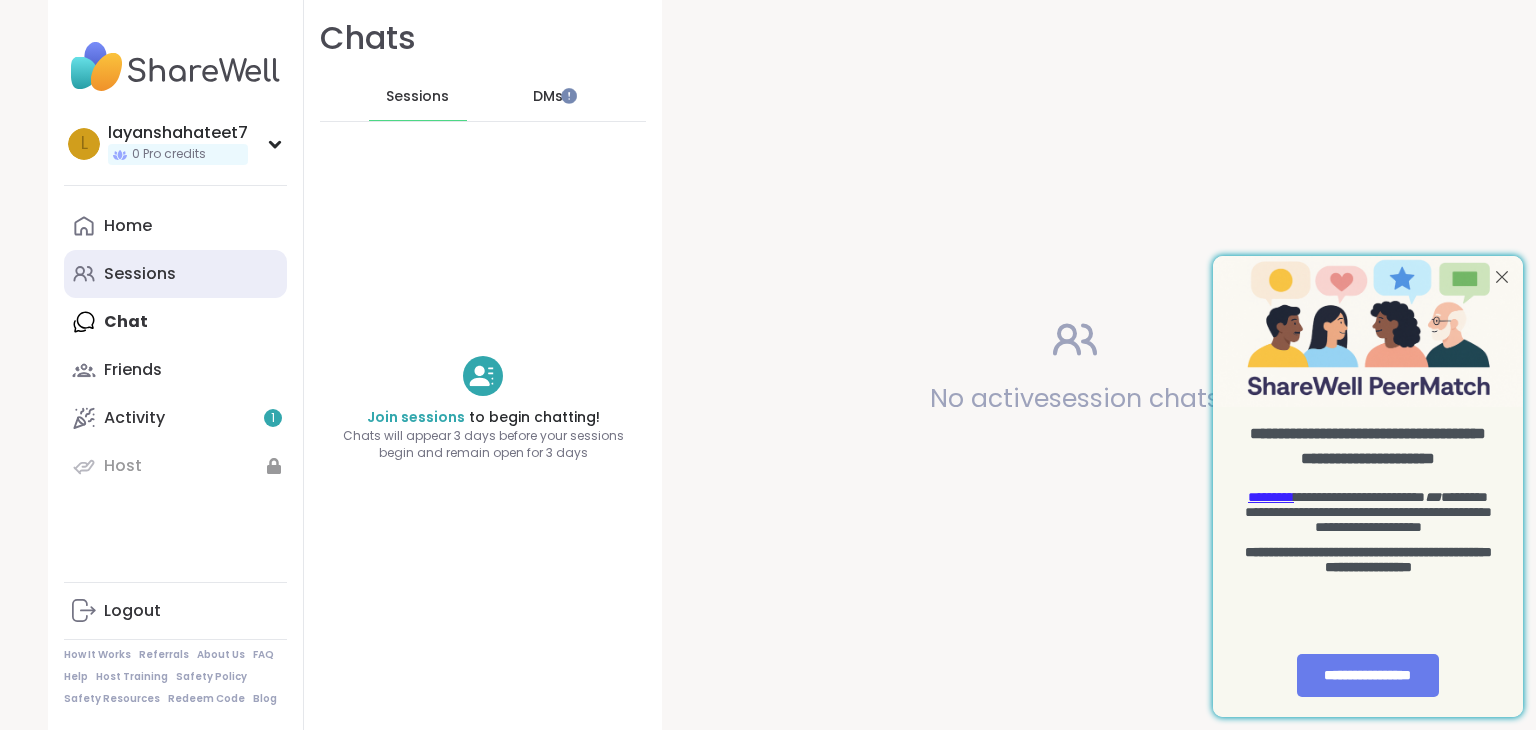 click on "Sessions" at bounding box center [175, 274] 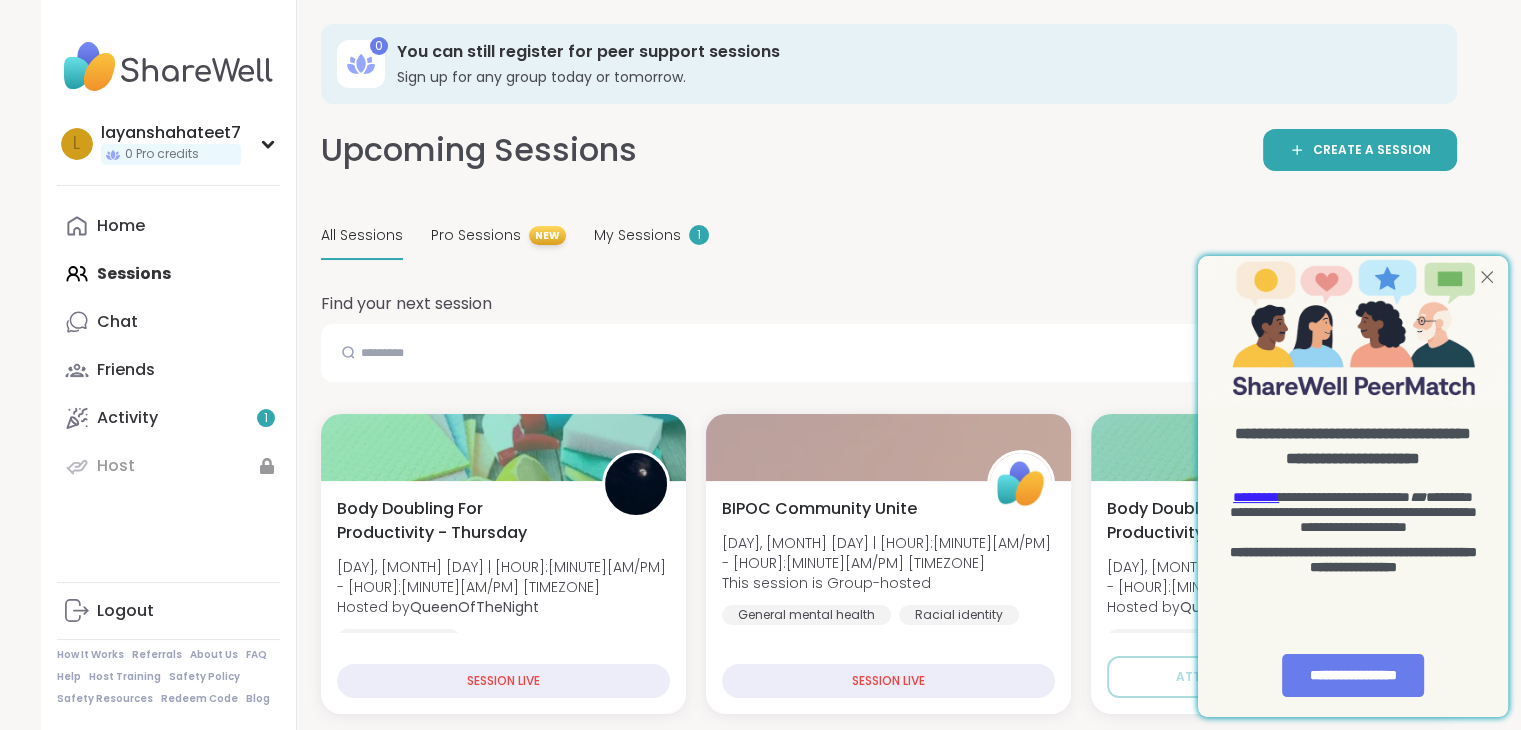 click at bounding box center [1487, 276] 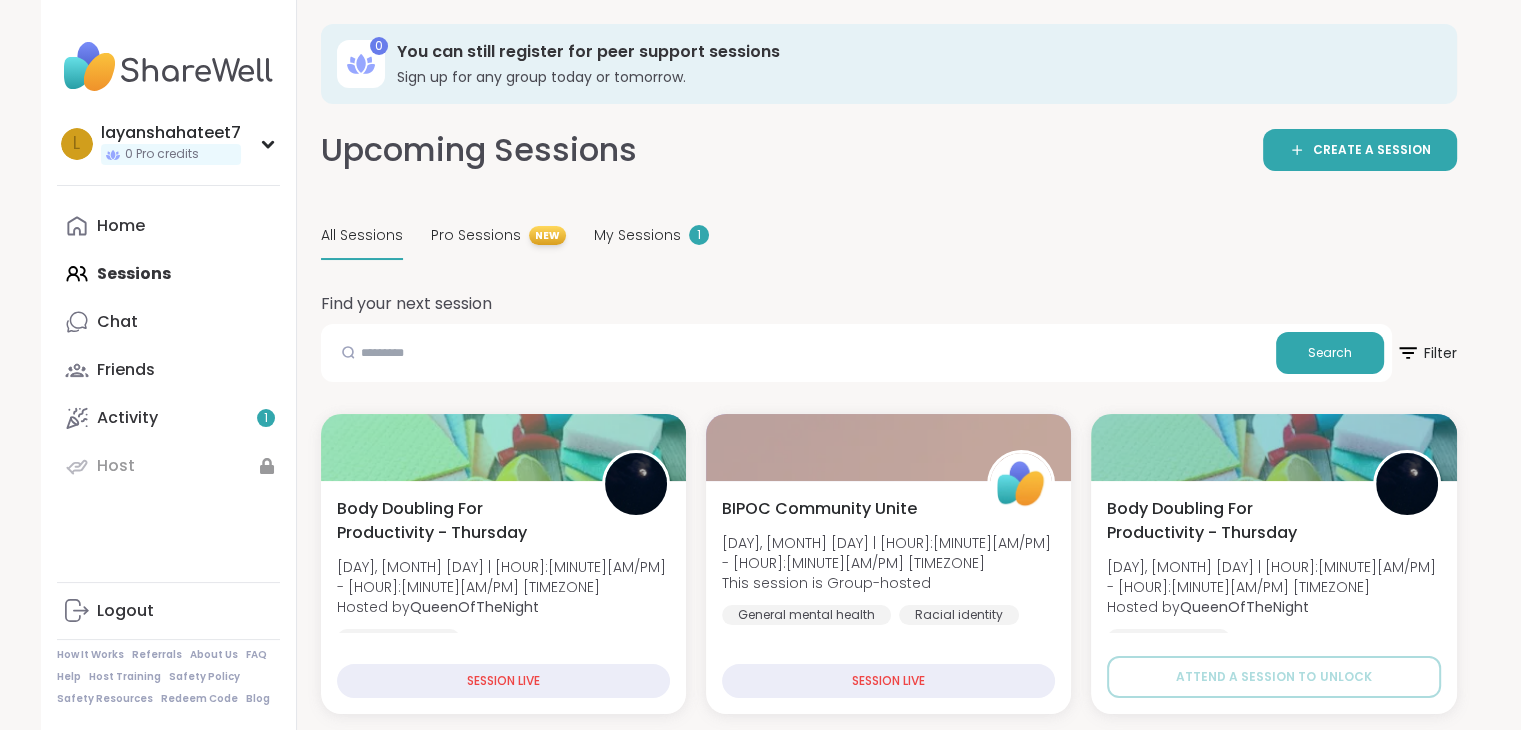 click on "[USERNAME] 0 Pro credits l [USERNAME] 0 Pro credits Profile Membership Settings Help Home Sessions Chat Friends Activity 1 Host Logout How It Works Referrals About Us FAQ Help Host Training Safety Policy Safety Resources Redeem Code Blog 0 You can still register for peer support sessions Sign up for any group today or tomorrow. Upcoming Sessions CREATE A SESSION All Sessions Pro Sessions NEW My Sessions 1 Find your next session Search Filter Body Doubling For Productivity - Thursday Thu, Aug 07 | 9:00PM - 10:30PM GMT+3 Hosted by [USERNAME] Body doubling SESSION LIVE BIPOC Community Unite Thu, Aug 07 | 10:00PM - 11:00PM GMT+3 This session is Group-hosted General mental health Racial identity BIPOC SupportSESSION LIVE Body Doubling For Productivity - Thursday Thu, Aug 07 | 10:30PM - 12:00AM GMT+3 Hosted by [USERNAME] Body doubling Attend a session to unlock Menopause Sisters Thu, Aug 07 | 10:30PM - 11:30PM GMT+3 Hosted by [USERNAME] Self-care Session Full Hosted by [USERNAME] Self-care +" at bounding box center (760, 2268) 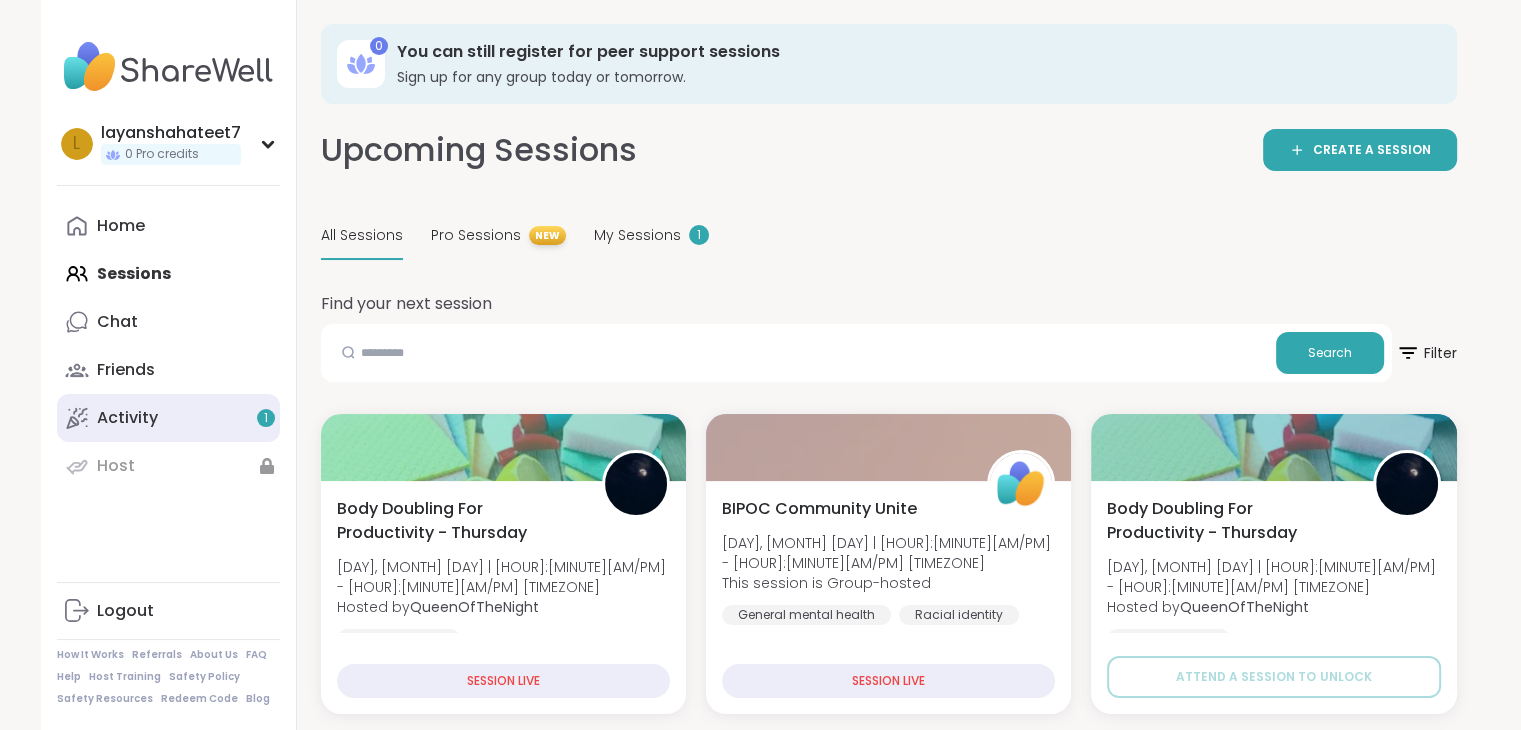 click on "Activity 1" at bounding box center [168, 418] 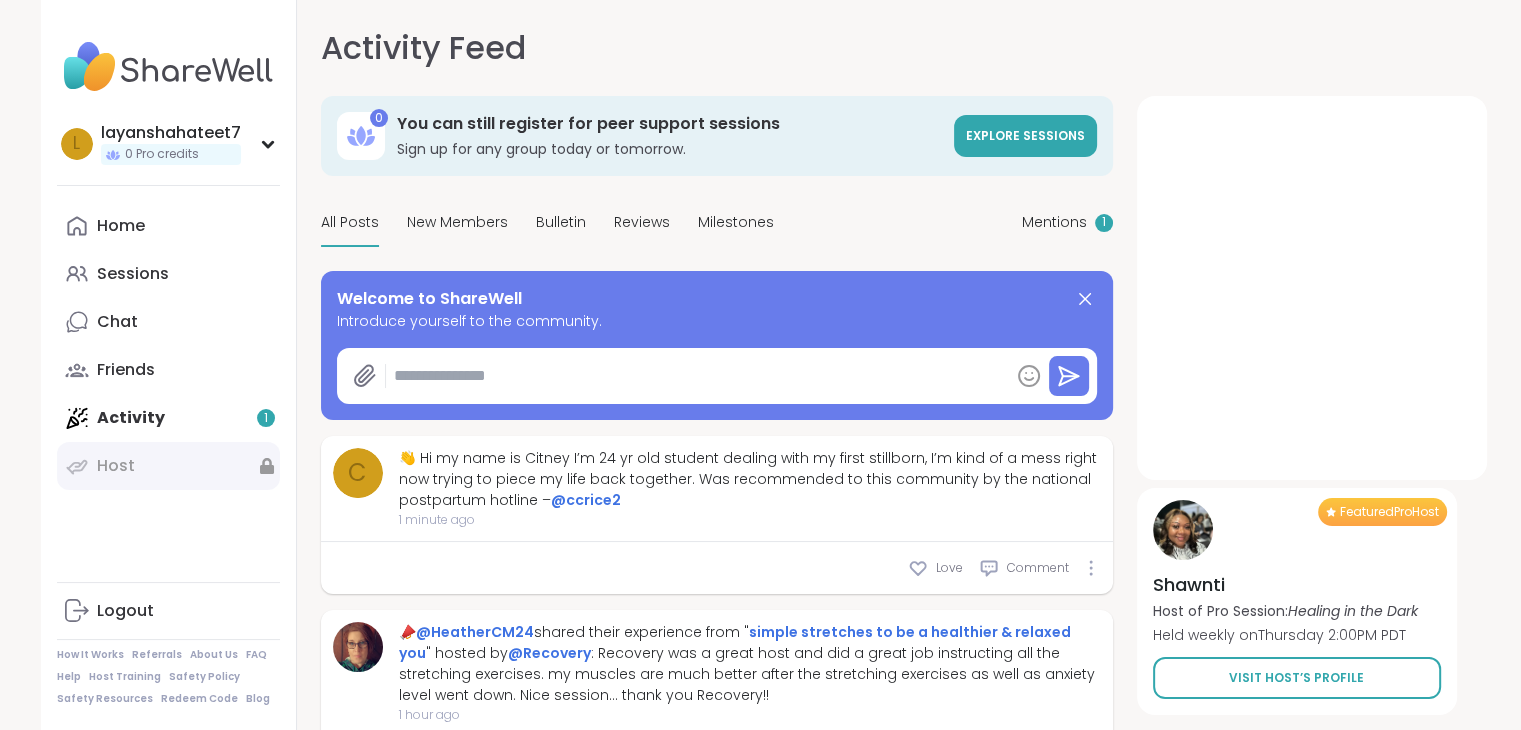 type on "*" 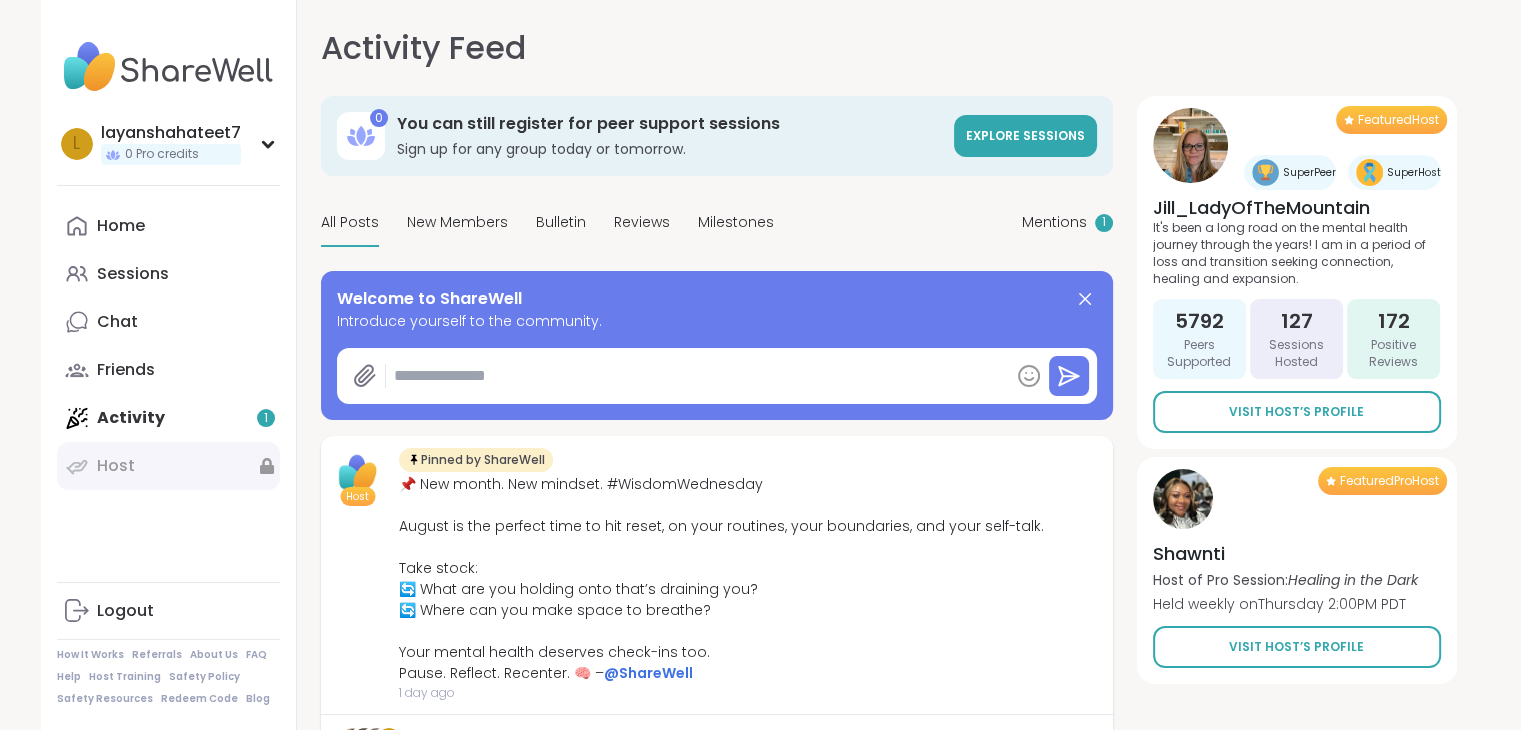 click on "Host" at bounding box center (168, 466) 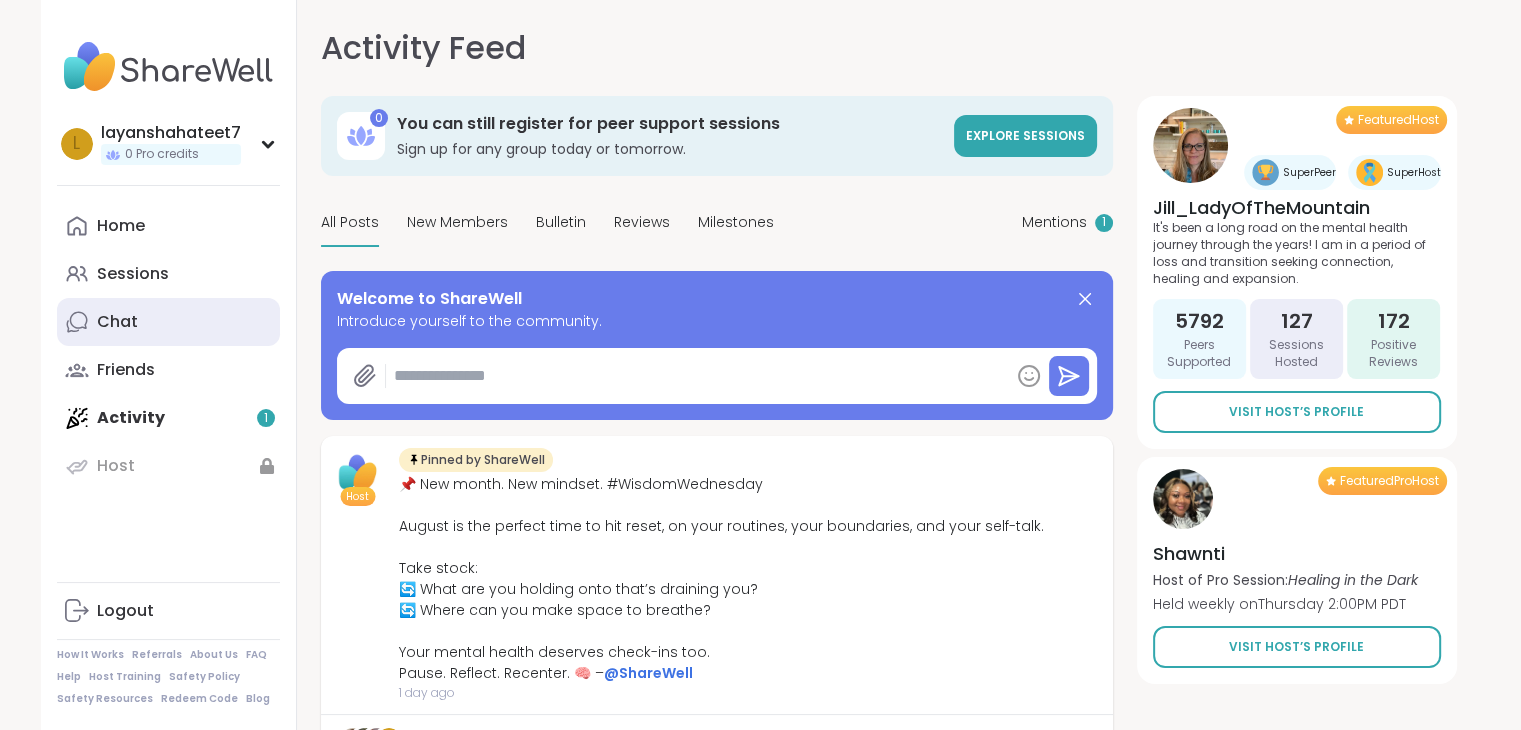 click on "Chat" at bounding box center [117, 322] 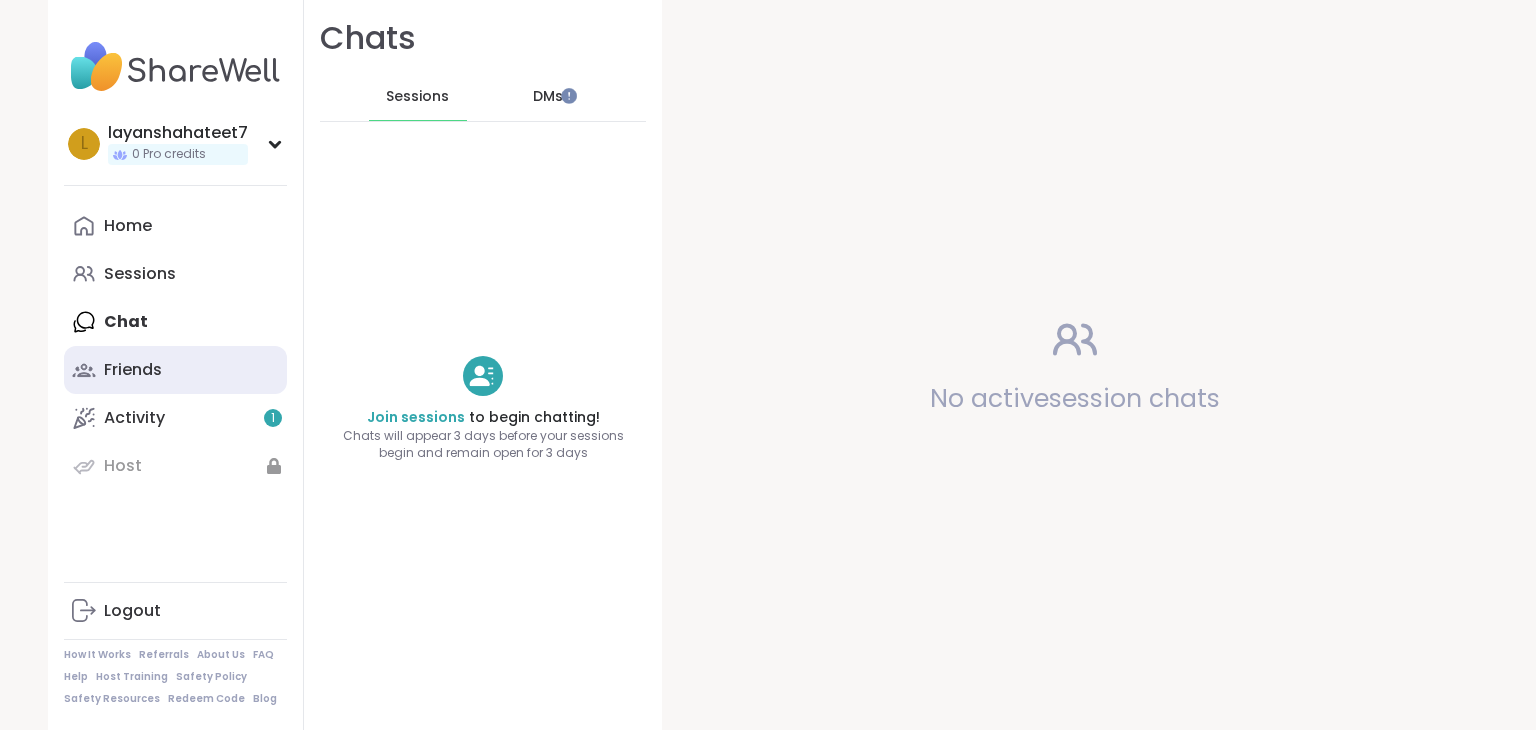 scroll, scrollTop: 0, scrollLeft: 0, axis: both 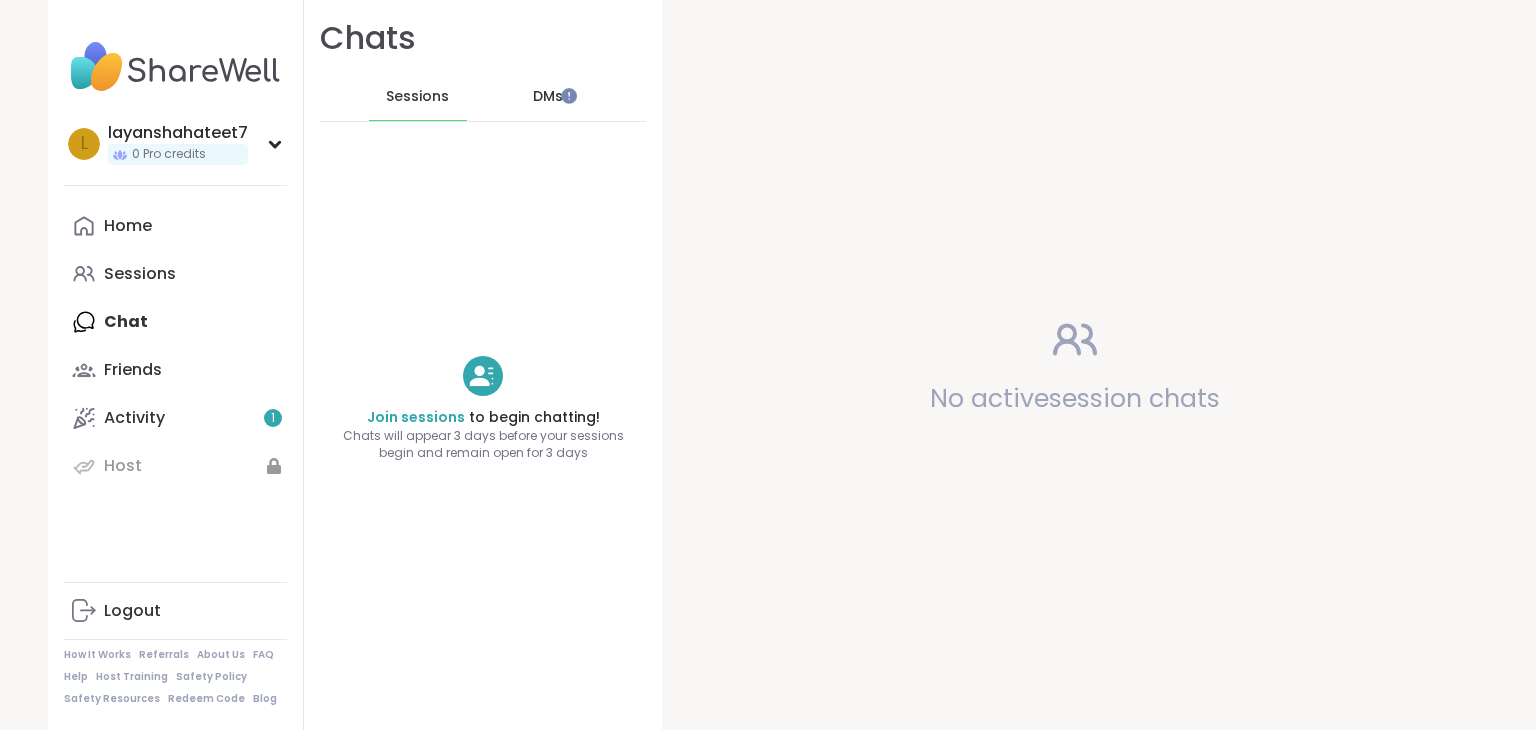 click on "DMs" at bounding box center [548, 97] 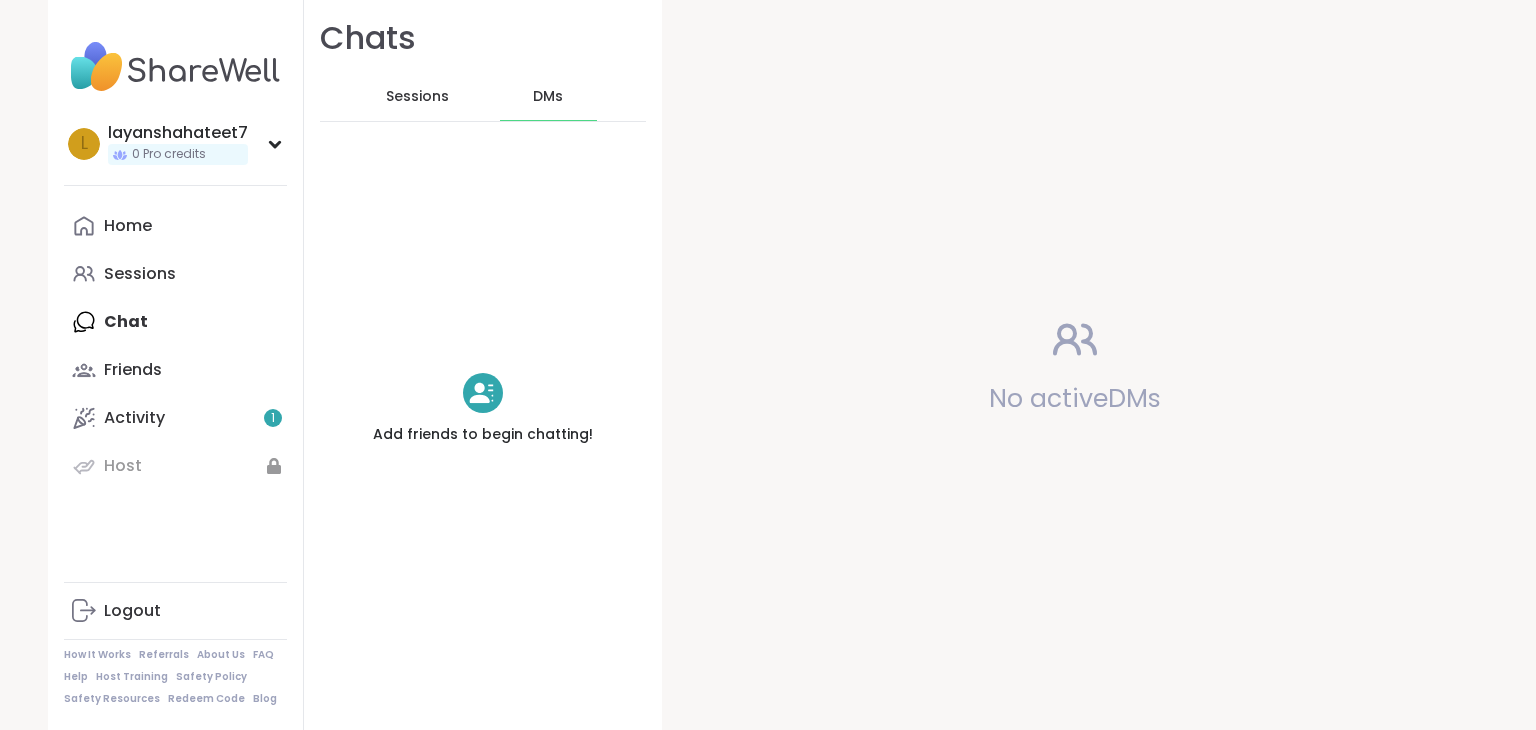 click on "l layanshahateet7 0 Pro credits Profile Membership Settings Help Home Sessions Chat Friends Activity 1 Host Logout How It Works Referrals About Us FAQ Help Host Training Safety Policy Safety Resources Redeem Code Blog" at bounding box center (176, 365) 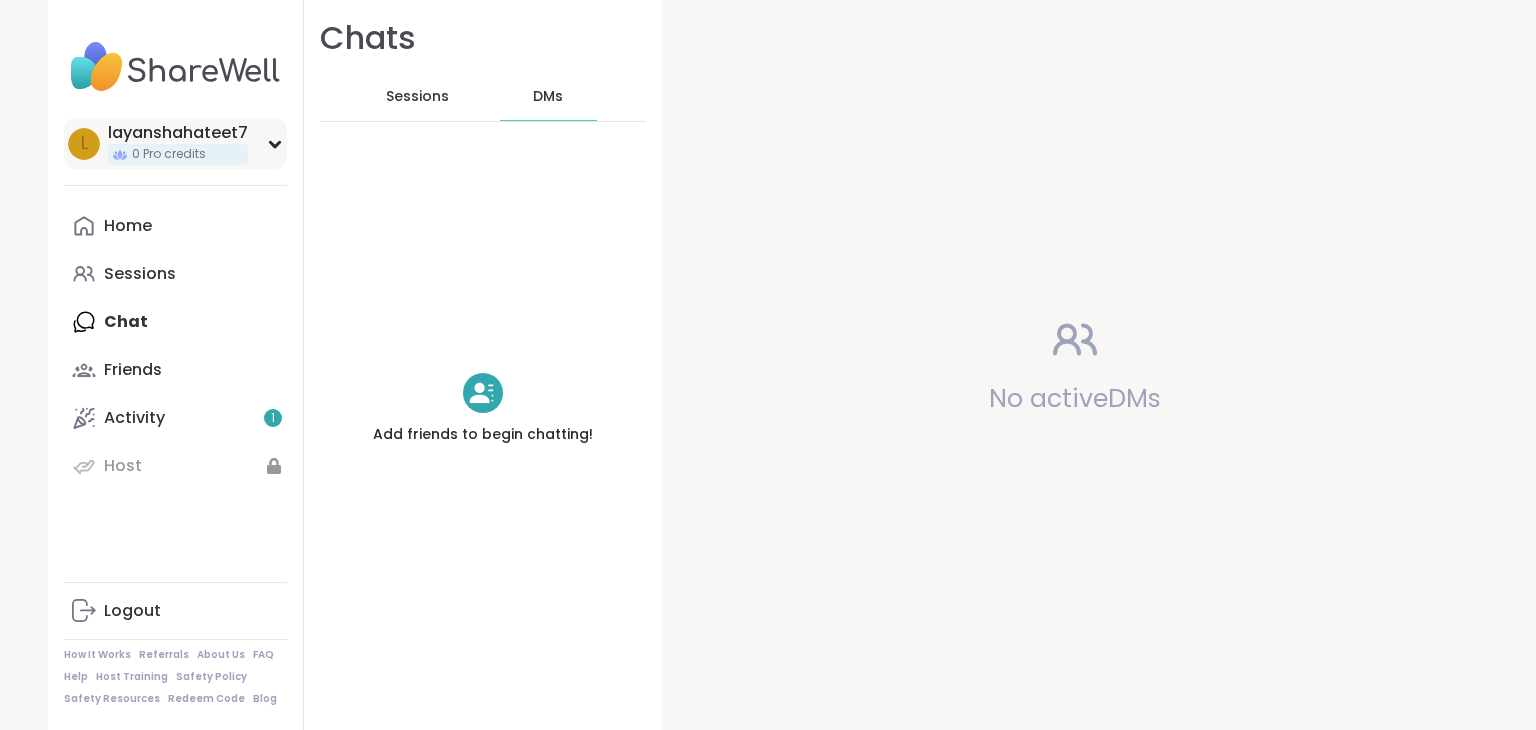 click 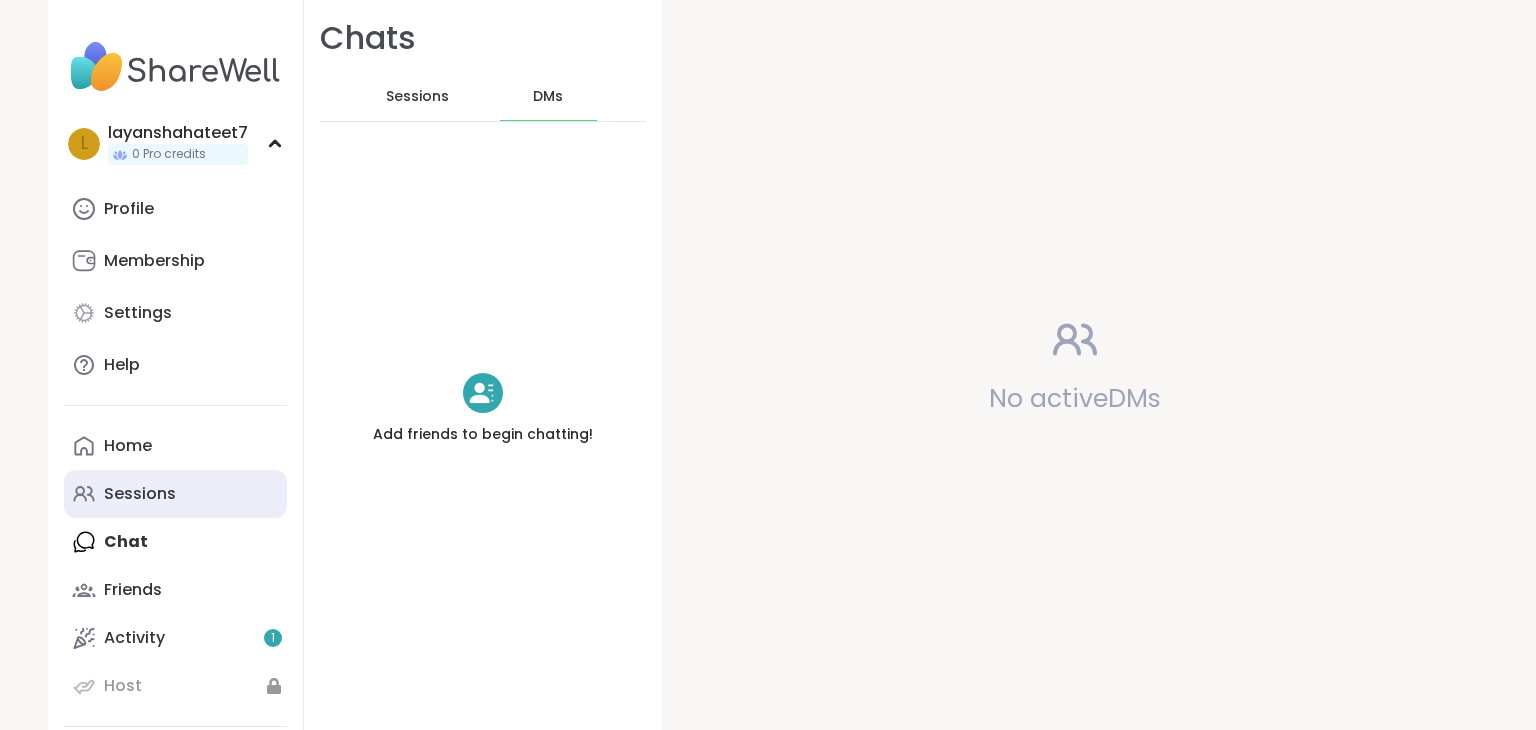 click on "Sessions" at bounding box center (175, 494) 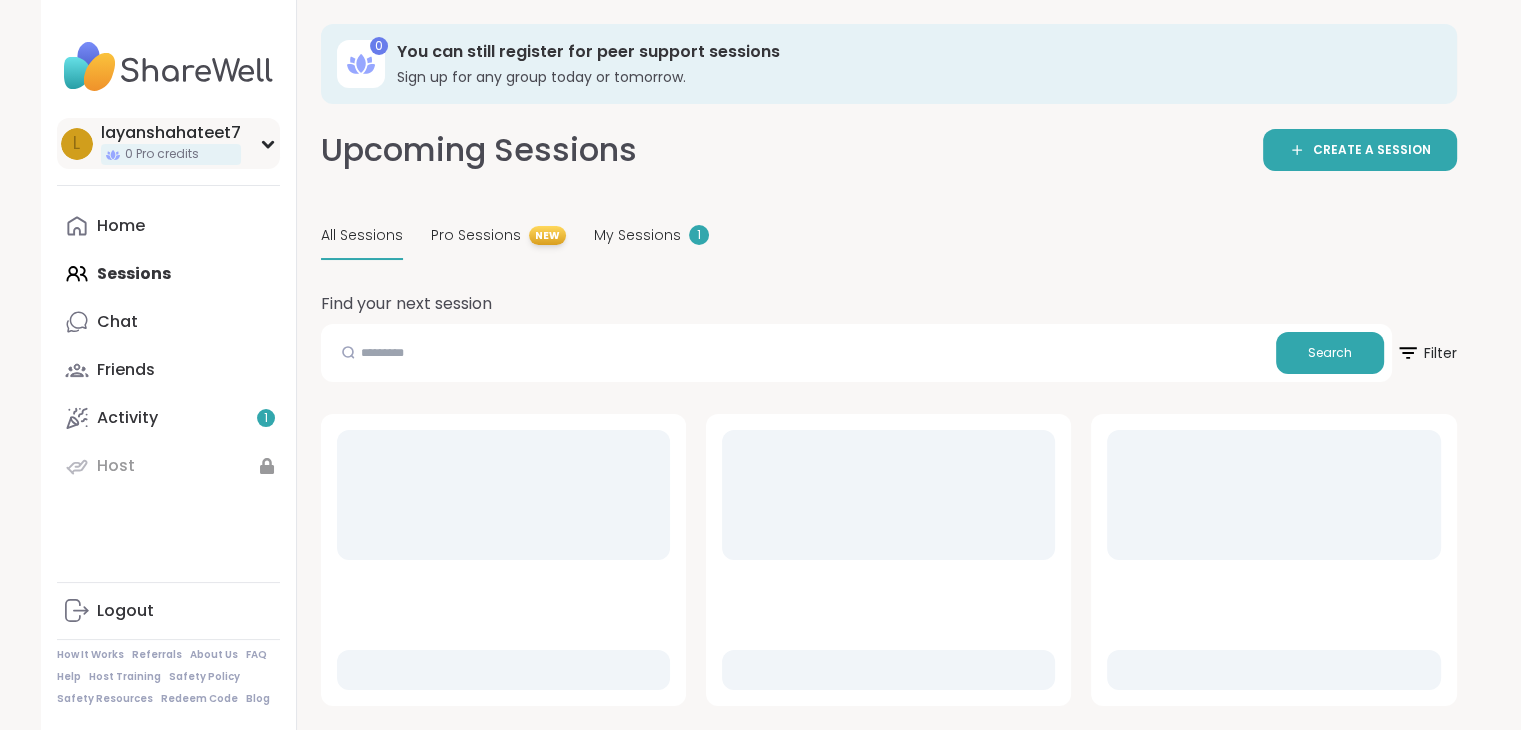 drag, startPoint x: 247, startPoint y: 148, endPoint x: 236, endPoint y: 167, distance: 21.954498 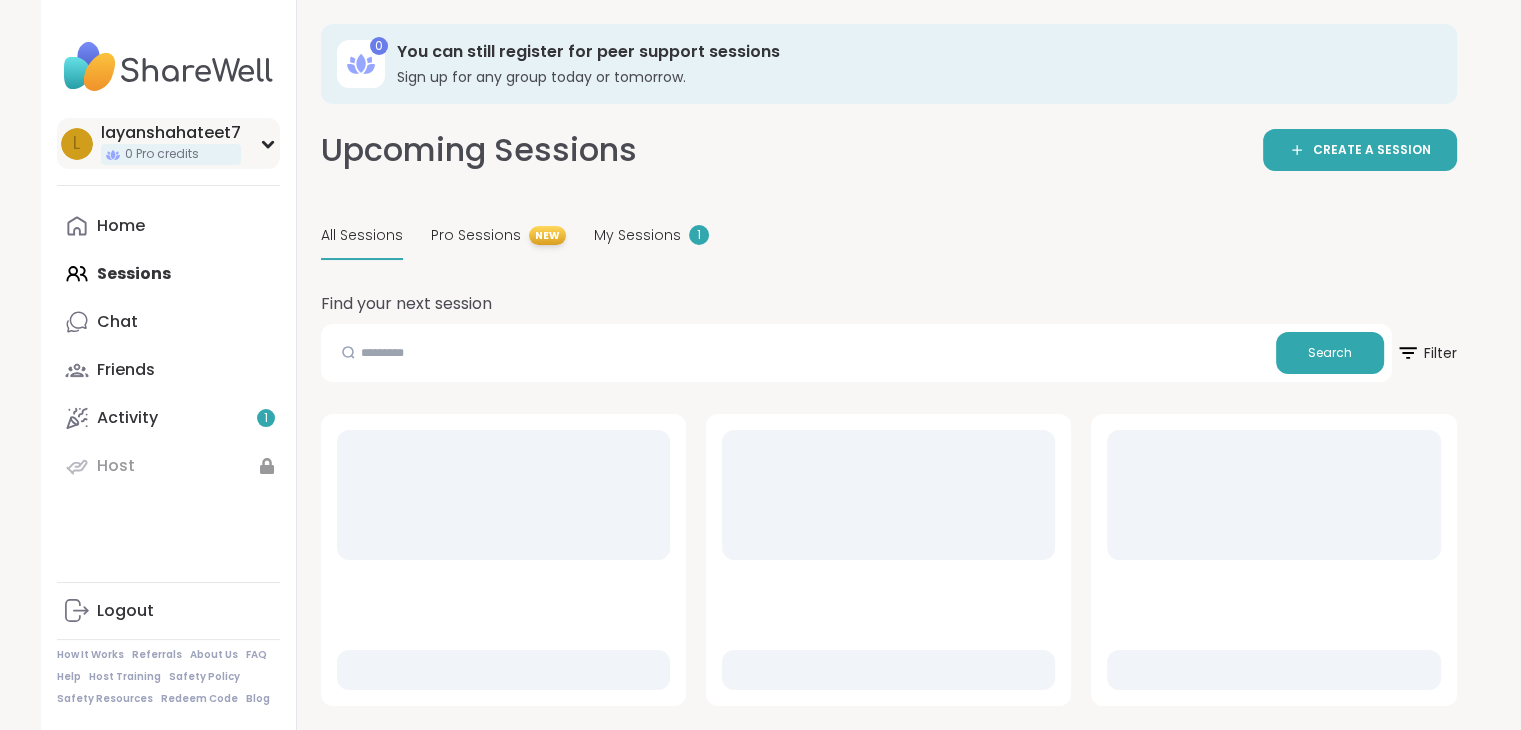 click on "l layanshahateet7 0 Pro credits" at bounding box center [168, 143] 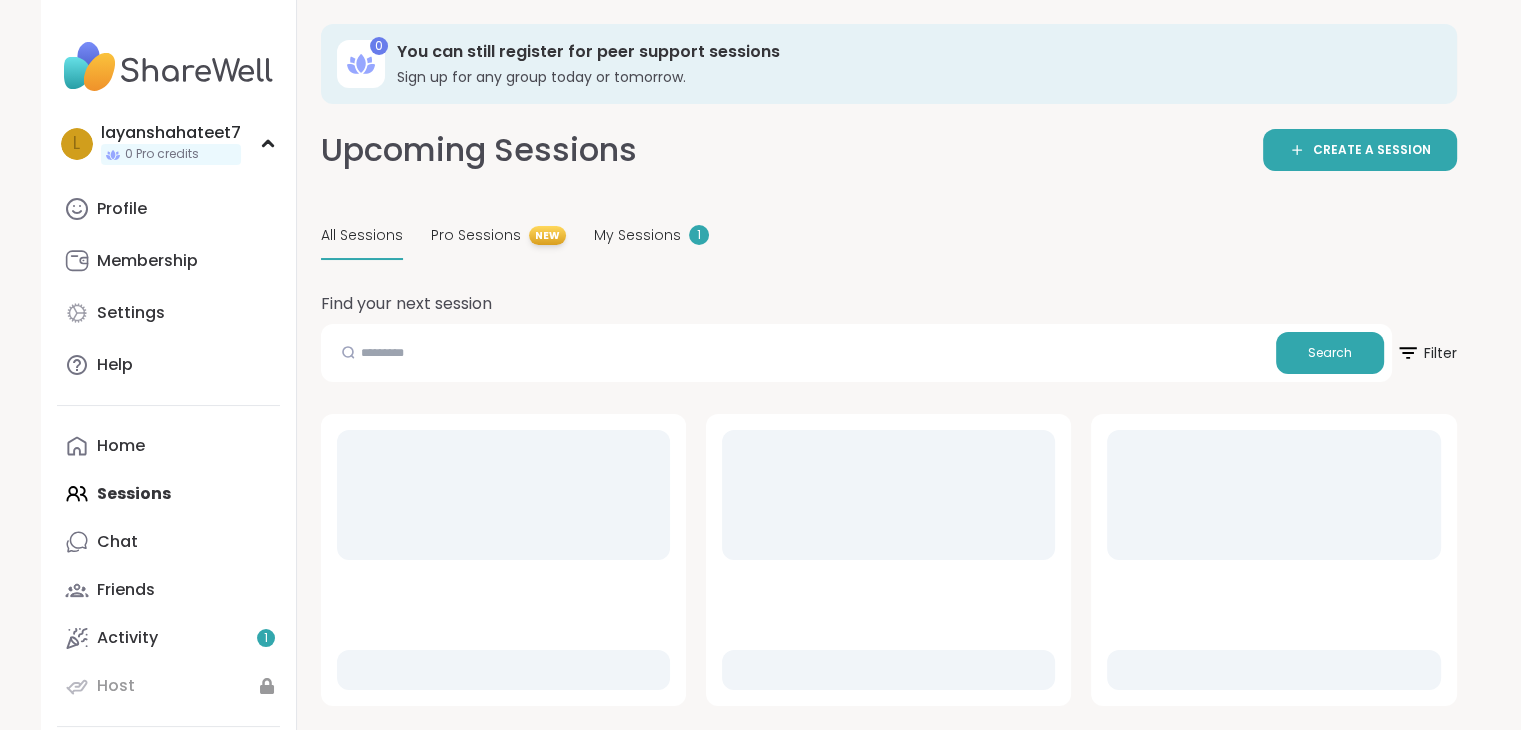 click on "Home Sessions Chat Friends Activity 1 Host" at bounding box center (168, 566) 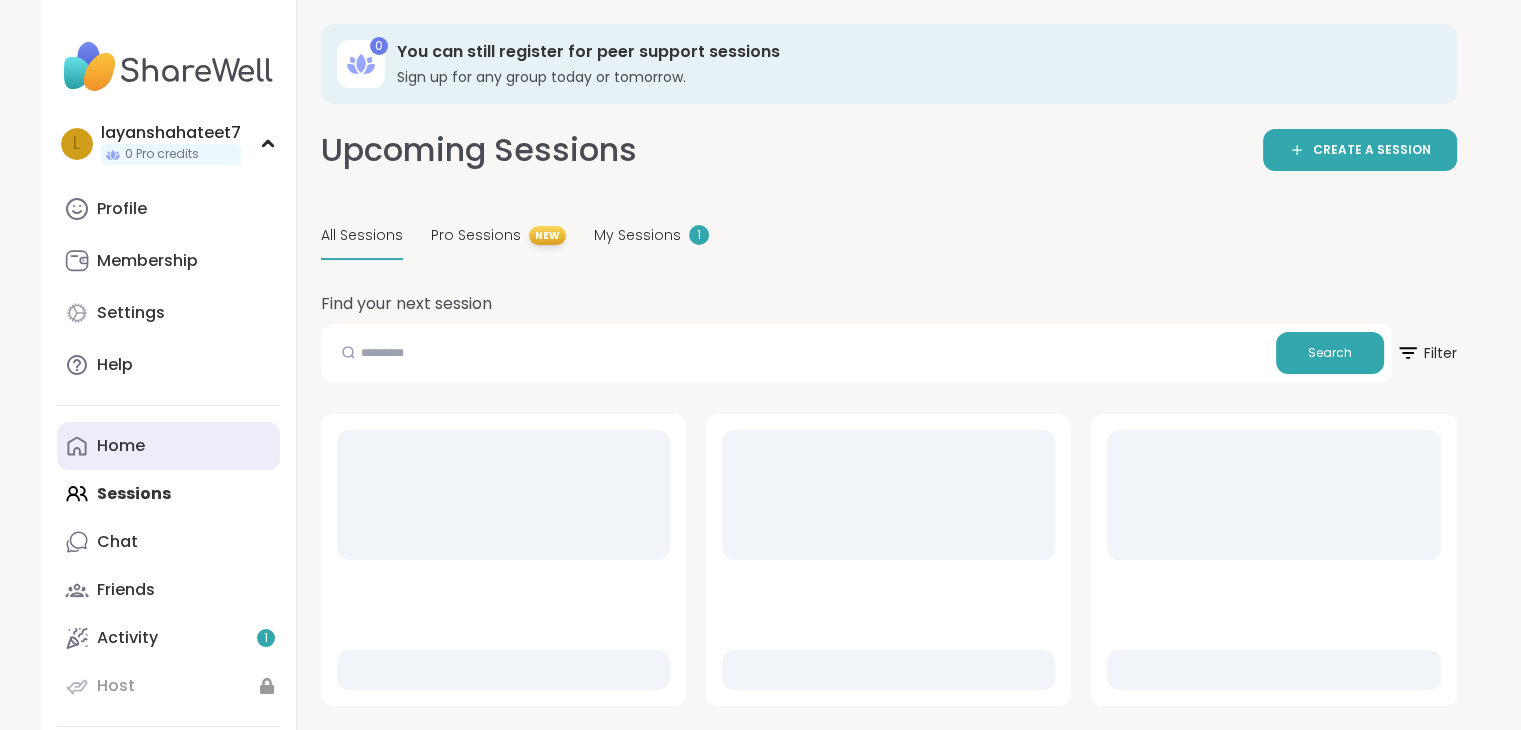 click on "Home" at bounding box center (168, 446) 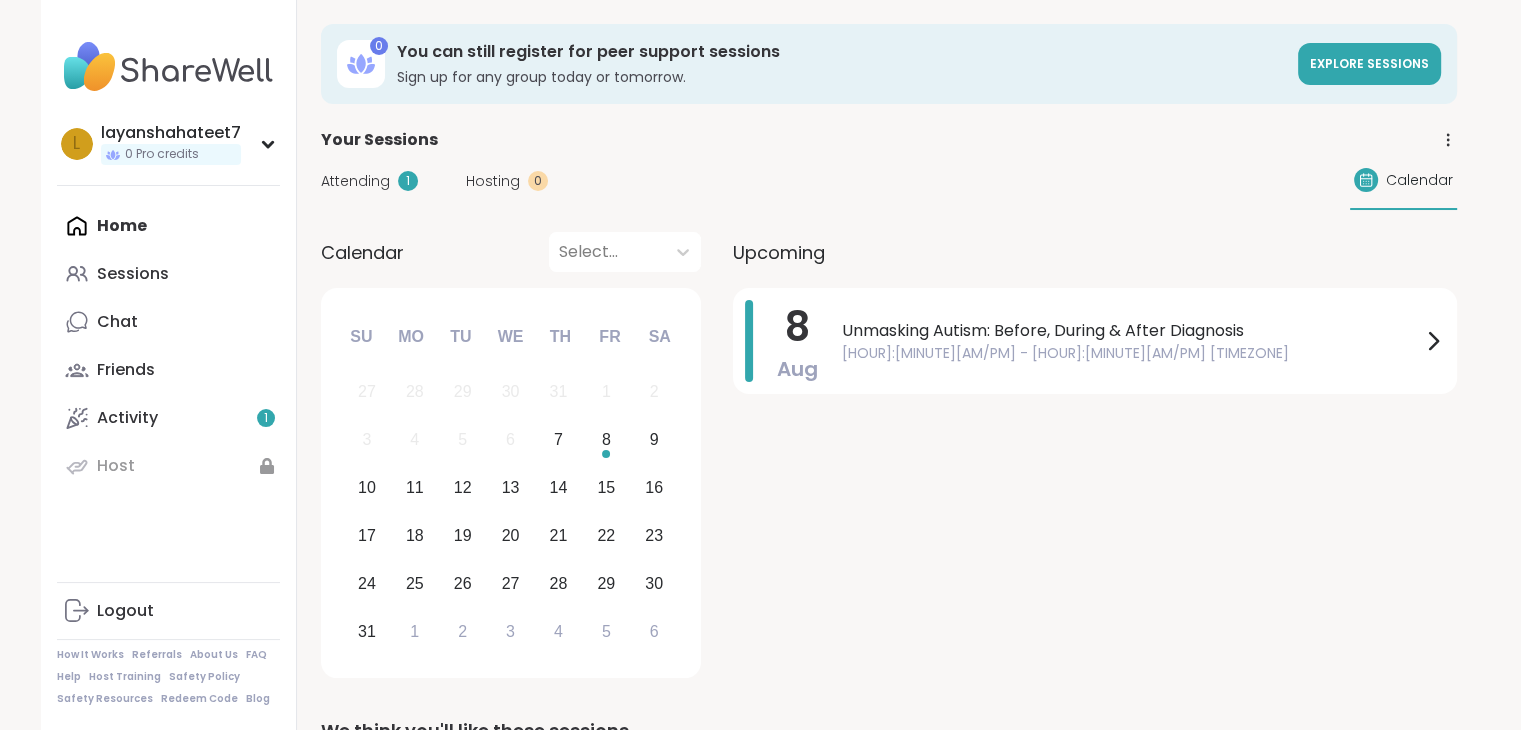 drag, startPoint x: 483, startPoint y: 196, endPoint x: 544, endPoint y: 154, distance: 74.06078 